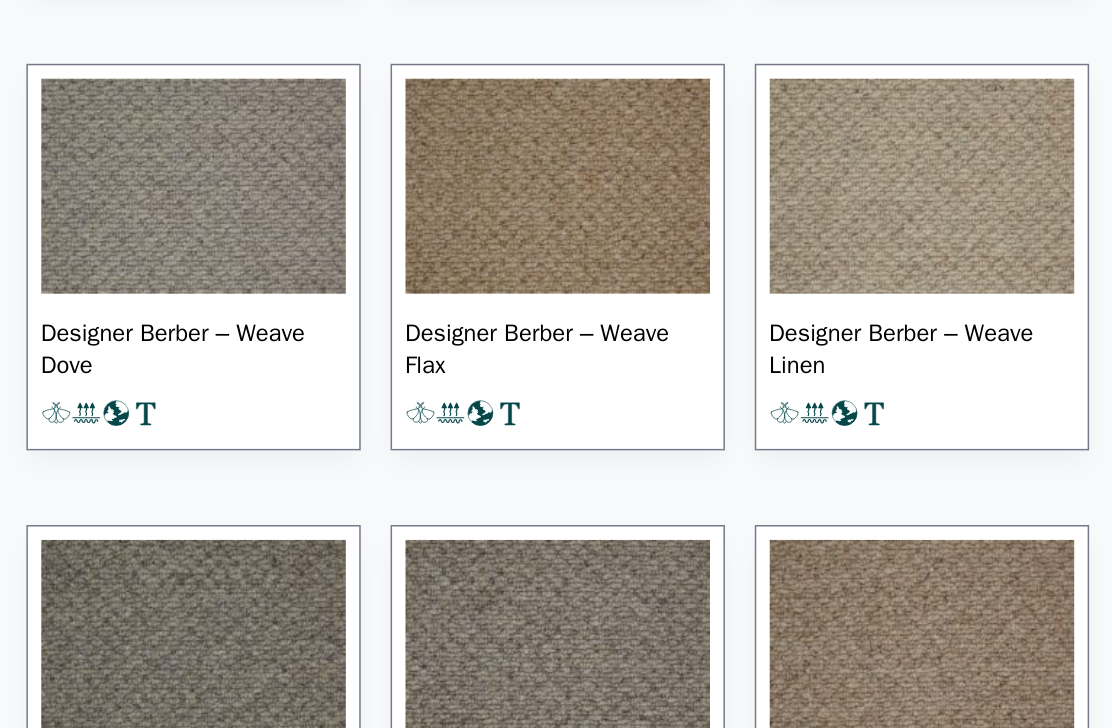 scroll, scrollTop: 2083, scrollLeft: 0, axis: vertical 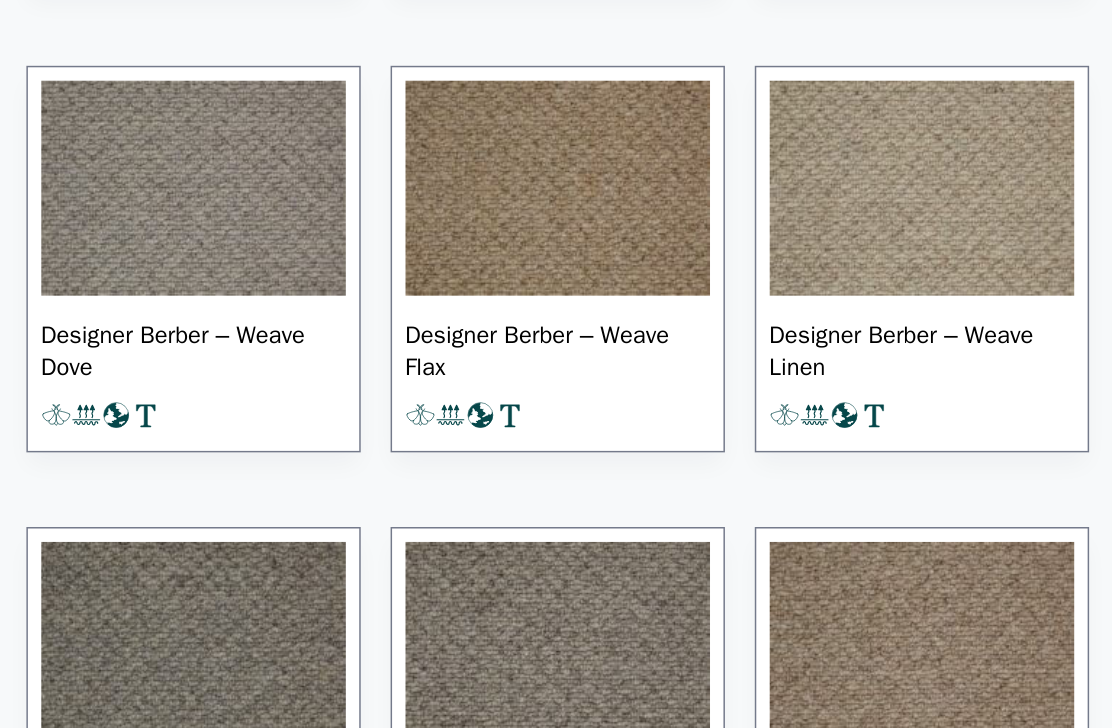 click at bounding box center [466, 435] 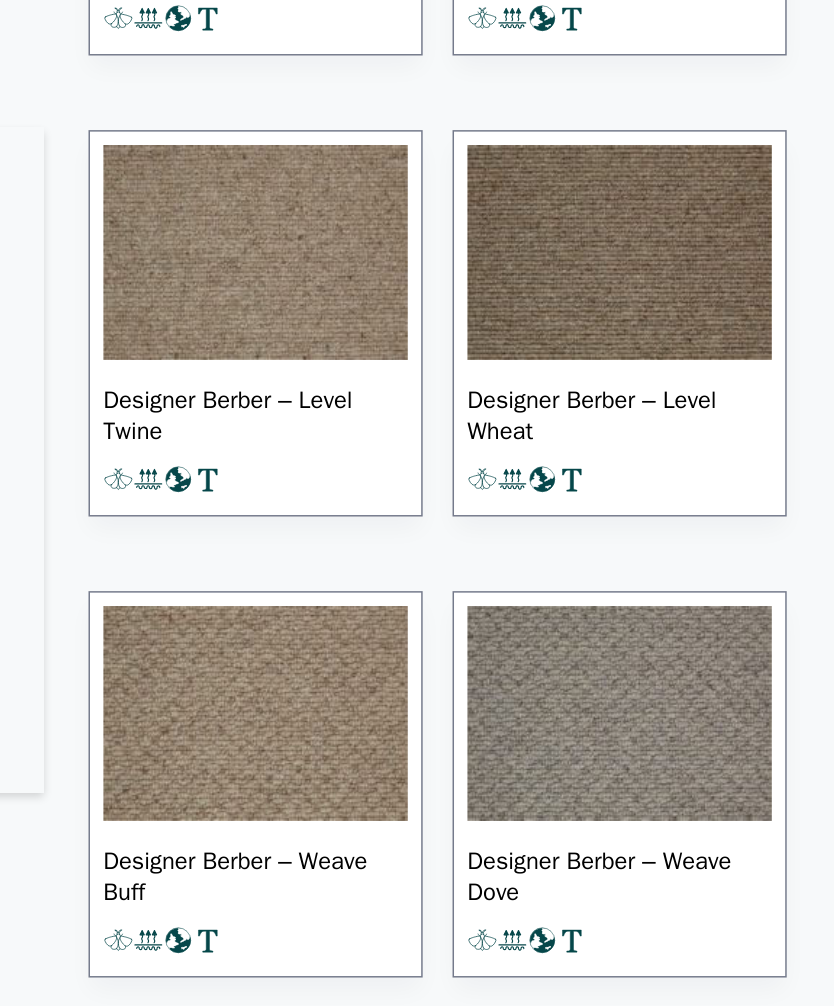 scroll, scrollTop: 2195, scrollLeft: 0, axis: vertical 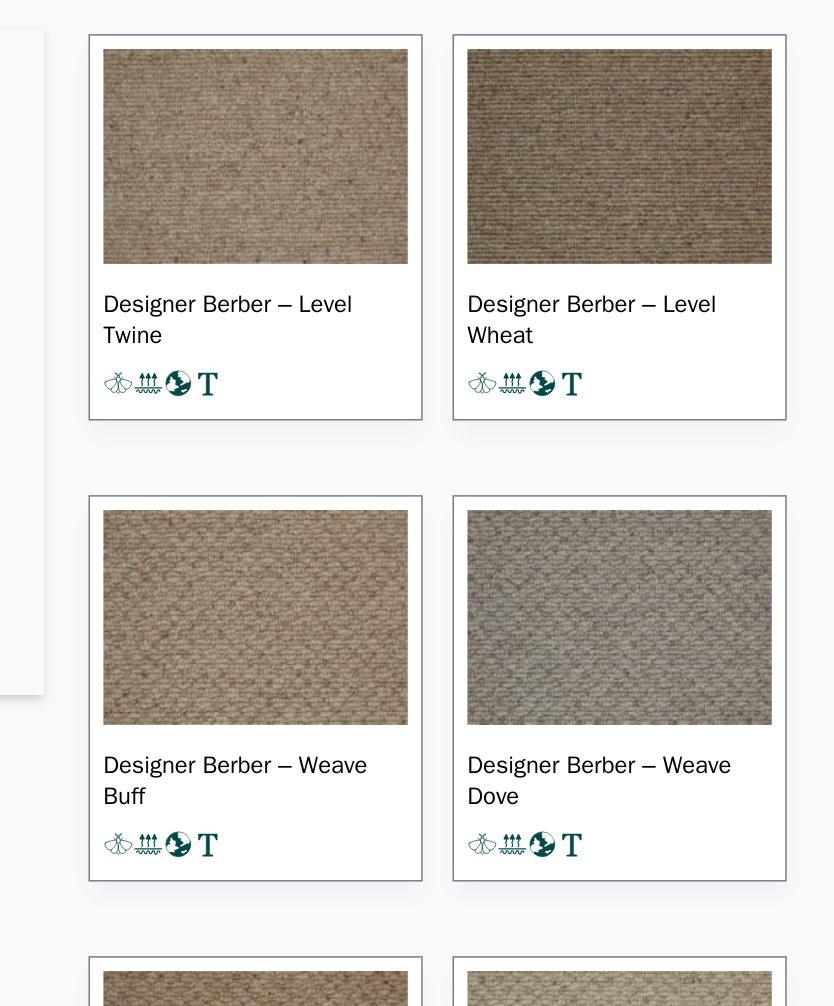 click at bounding box center (424, 479) 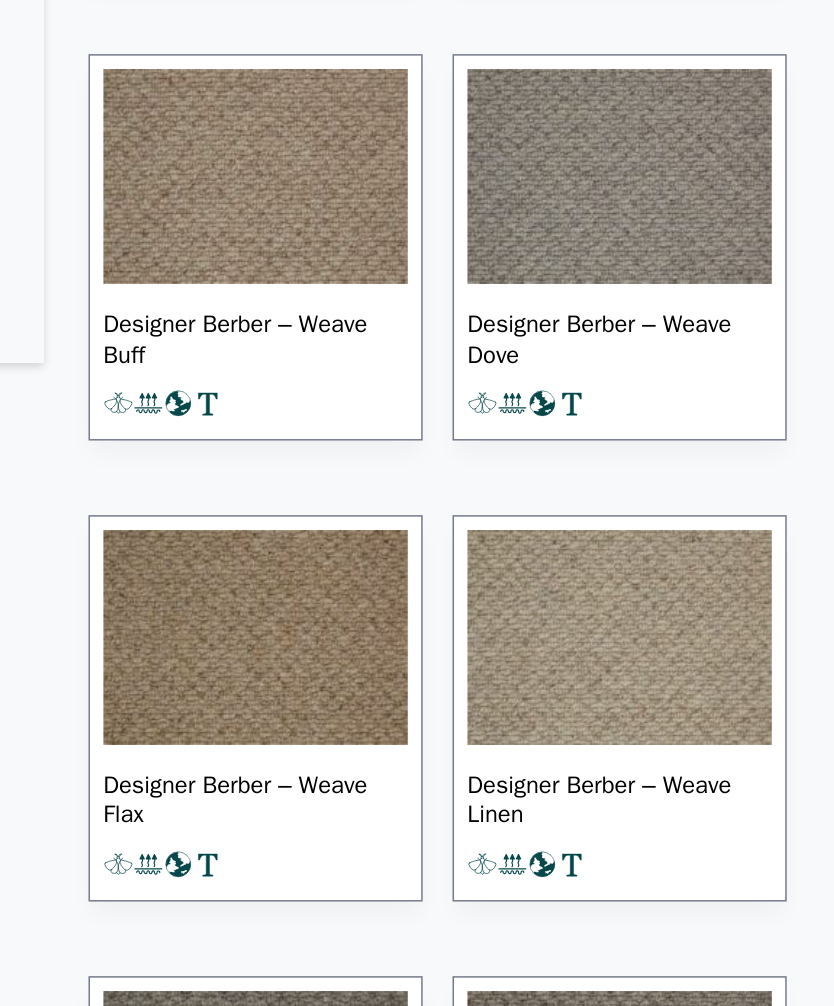 scroll, scrollTop: 2272, scrollLeft: 0, axis: vertical 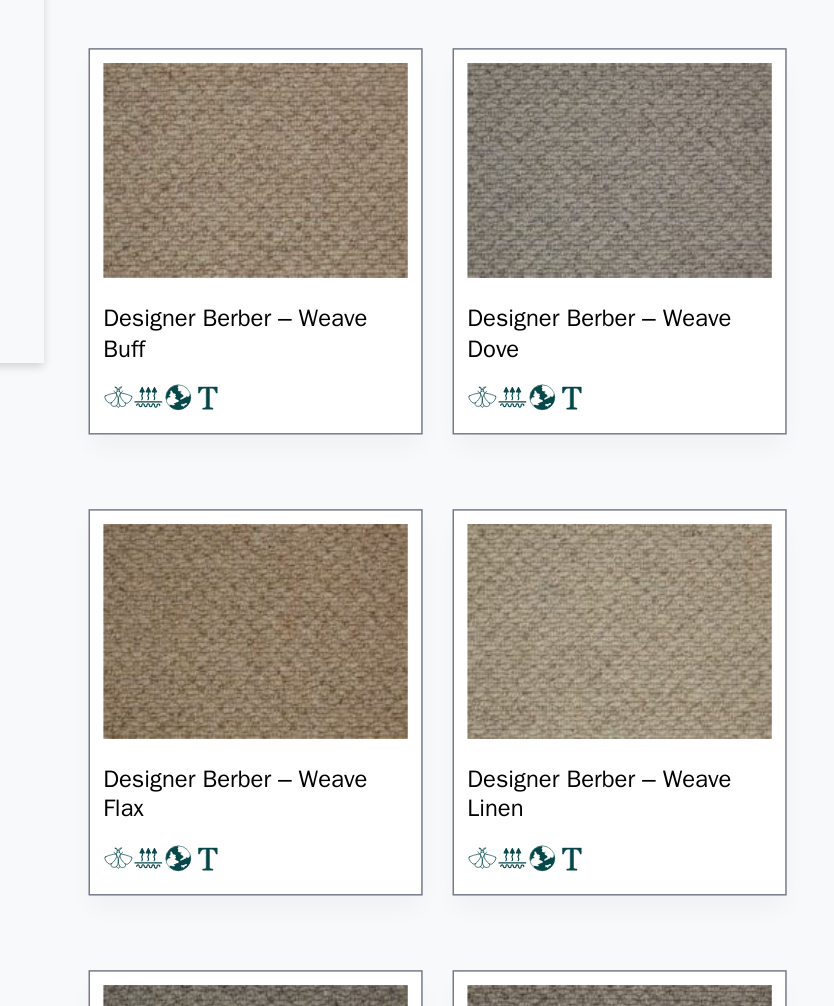 click at bounding box center (668, 711) 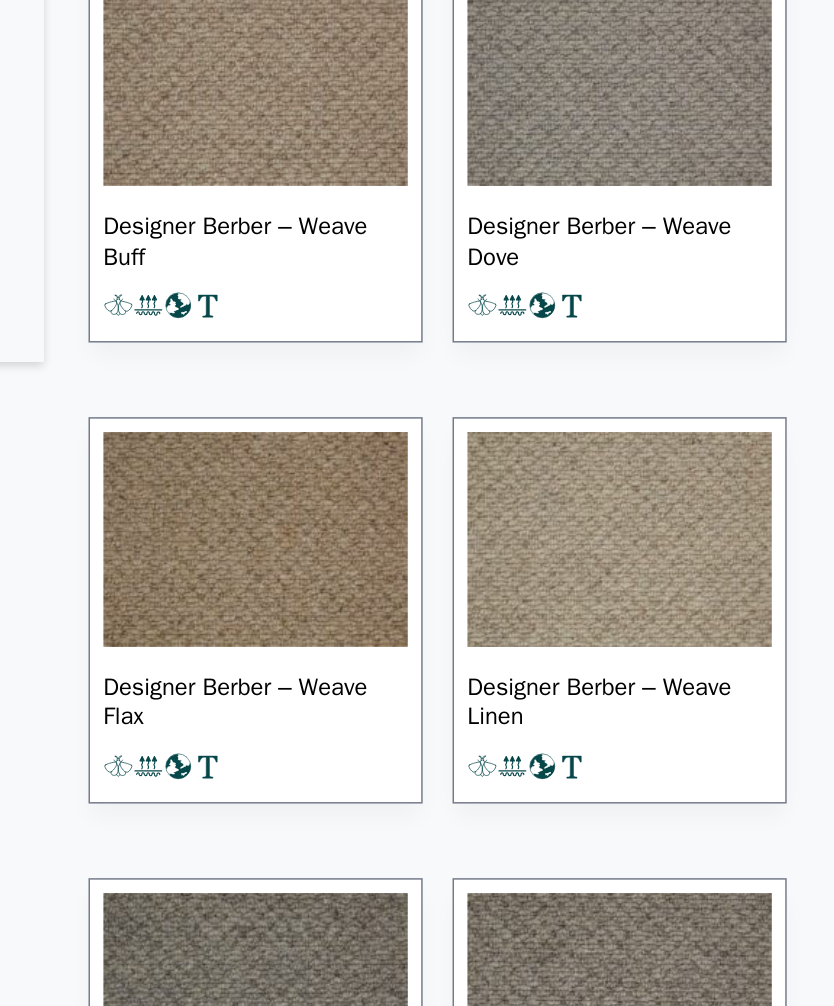 scroll, scrollTop: 2334, scrollLeft: 0, axis: vertical 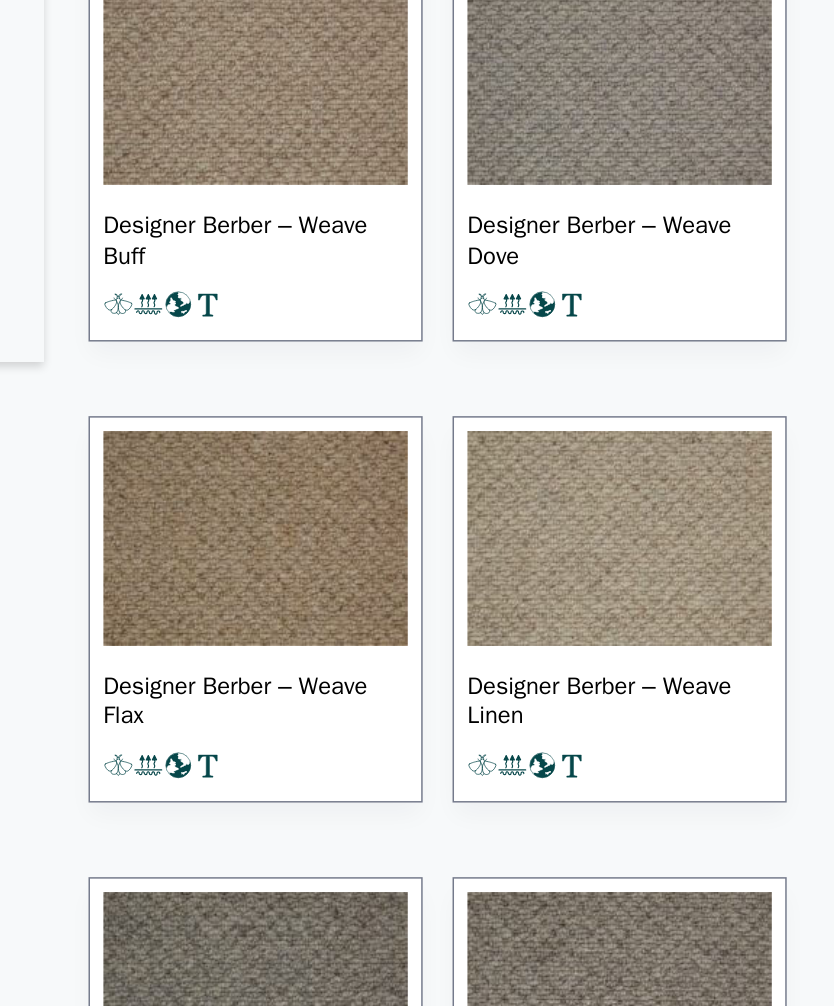 click at bounding box center [424, 649] 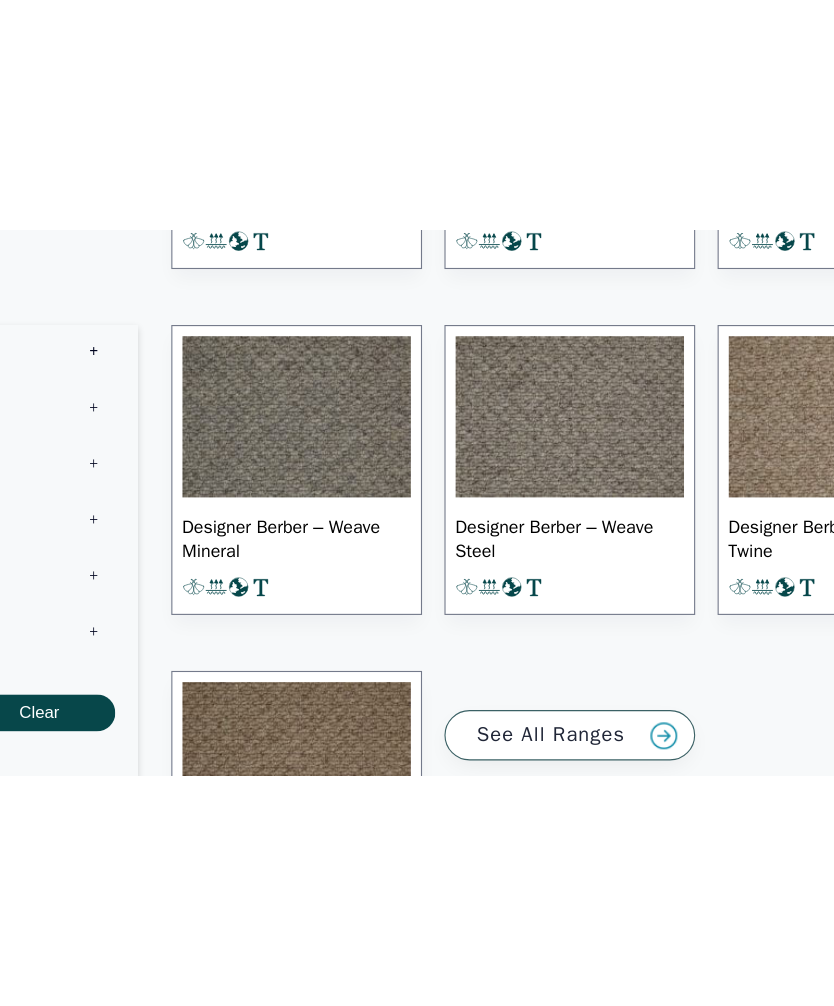 scroll, scrollTop: 2740, scrollLeft: 0, axis: vertical 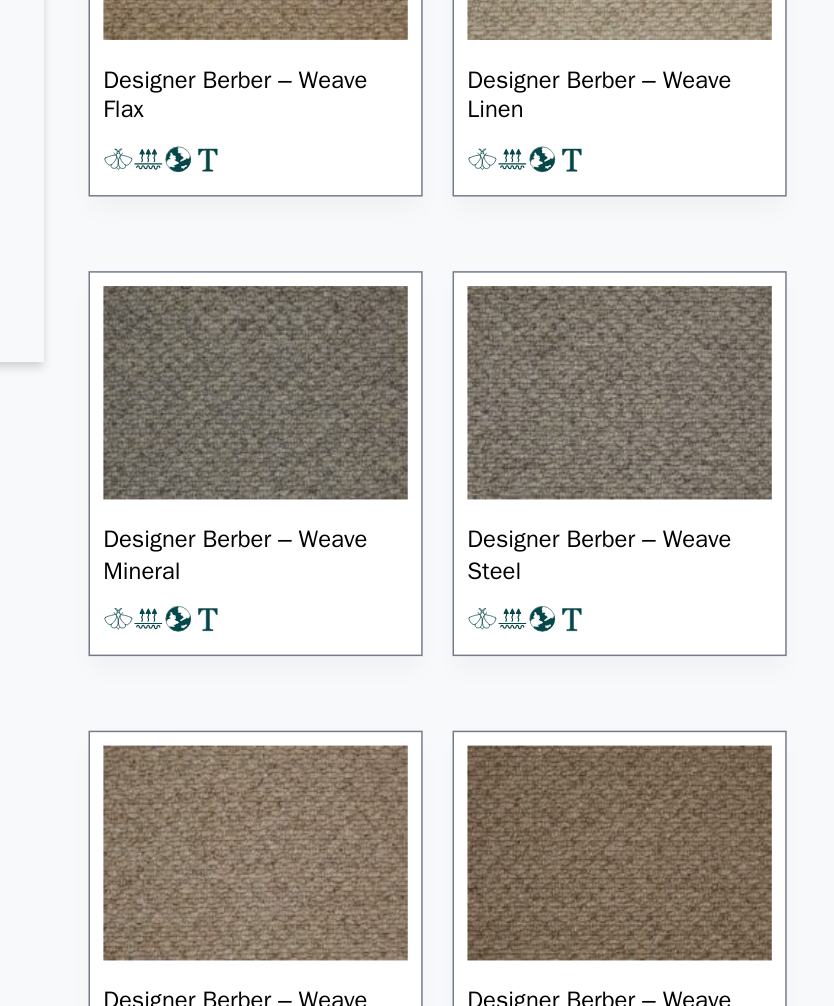 click at bounding box center (668, 552) 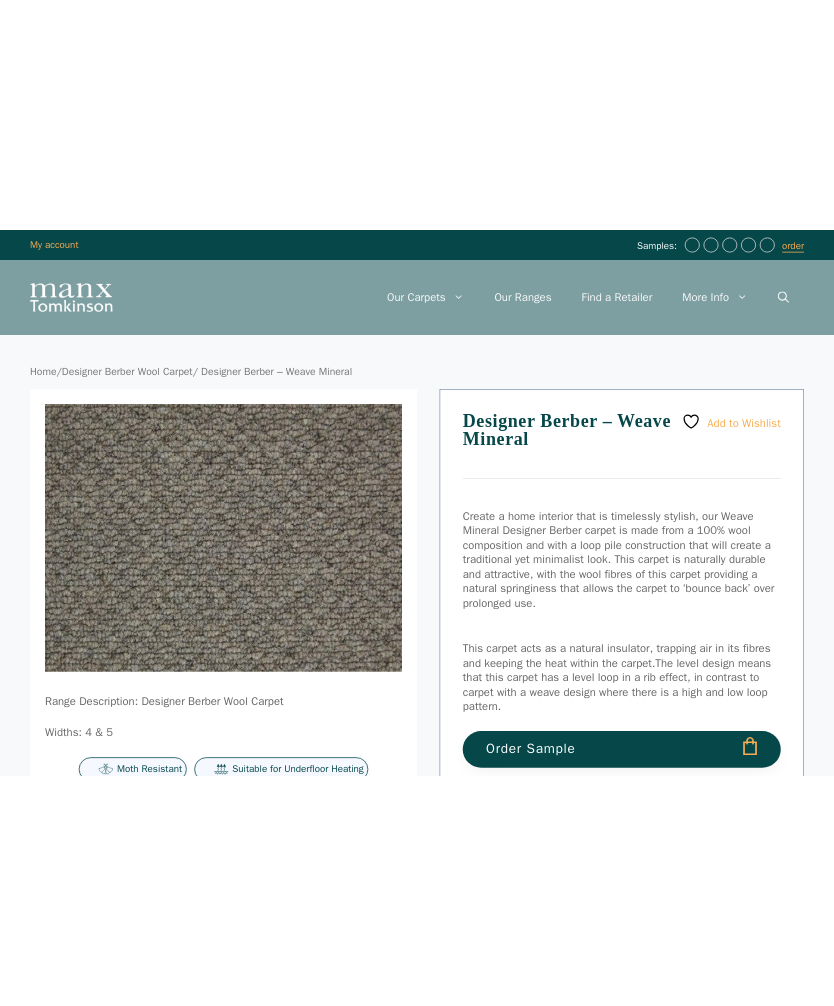 scroll, scrollTop: 0, scrollLeft: 0, axis: both 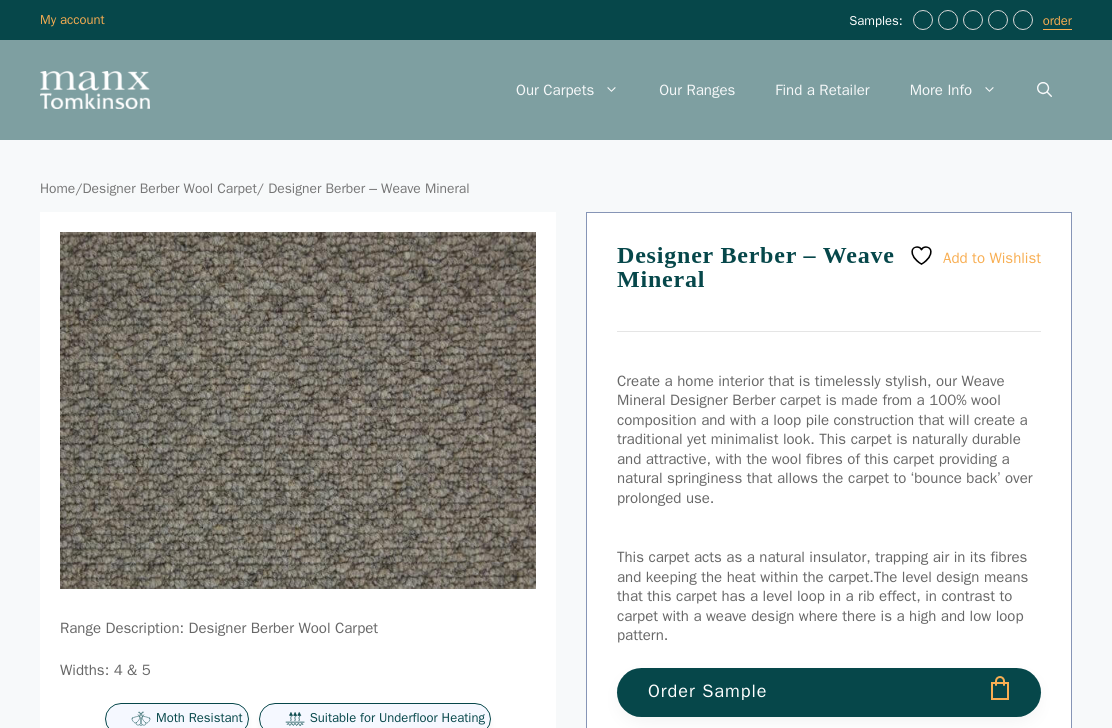 click on "Add to Wishlist
Designer Berber – Weave Mineral Create a home interior that is timelessly stylish, our Weave Mineral Designer Berber carpet is made from a 100% wool composition and with a loop pile construction that will create a traditional yet minimalist look. This carpet is naturally durable and attractive, with the wool fibres of this carpet providing a natural springiness that allows the carpet to ‘bounce back’ over prolonged use.
This carpet acts as a natural insulator, trapping air in its fibres and keeping the heat within the carpet.  The level design means that this carpet has a level loop in a rib effect, in contrast to carpet with a weave design where there is a high and low loop pattern.
The neutral tone of   Designer Berber Weave Mineral
Covered by the  Wool Owners Warranty
Our Weave Mineral Designer Berber carpet is suitable for use with underfloor heating, sustainable and moth resaistant.
Intec" at bounding box center (829, 581) 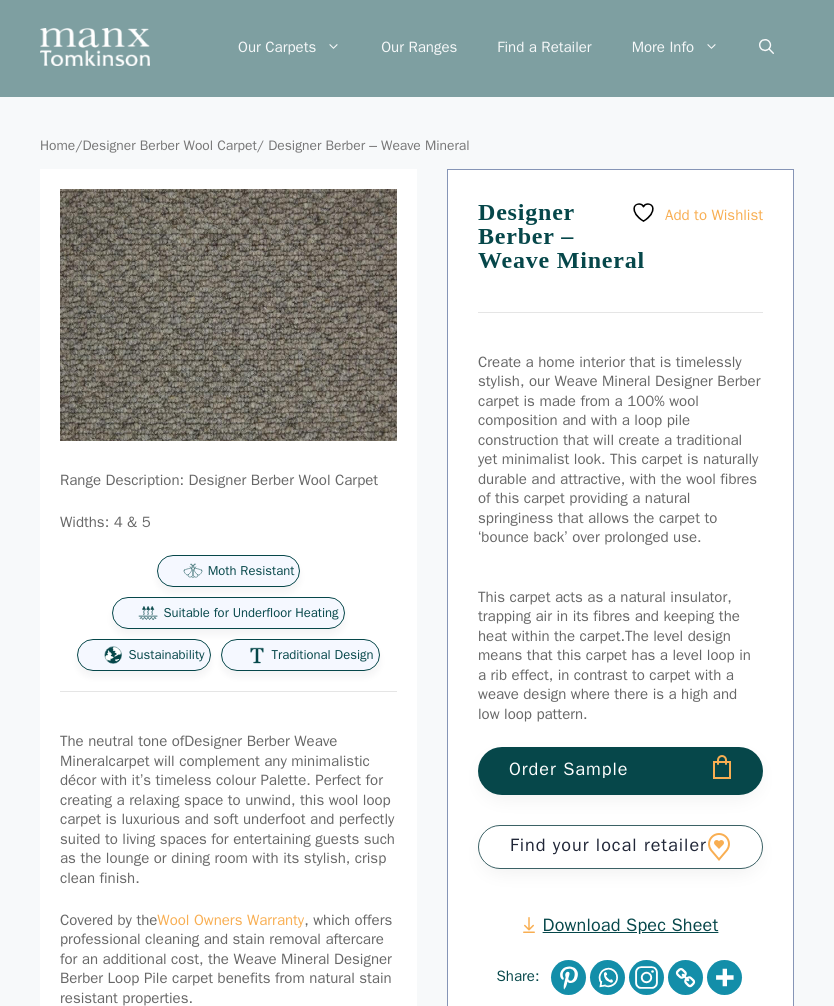 scroll, scrollTop: 0, scrollLeft: 0, axis: both 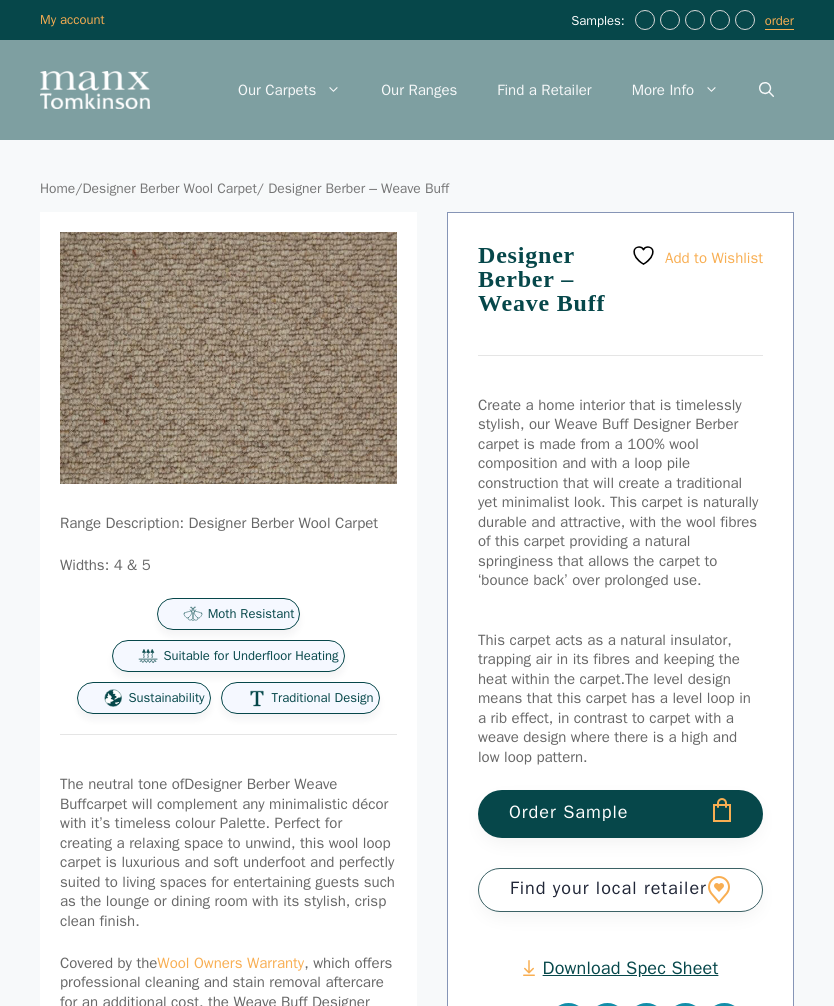 click on "Order Sample" at bounding box center [620, 814] 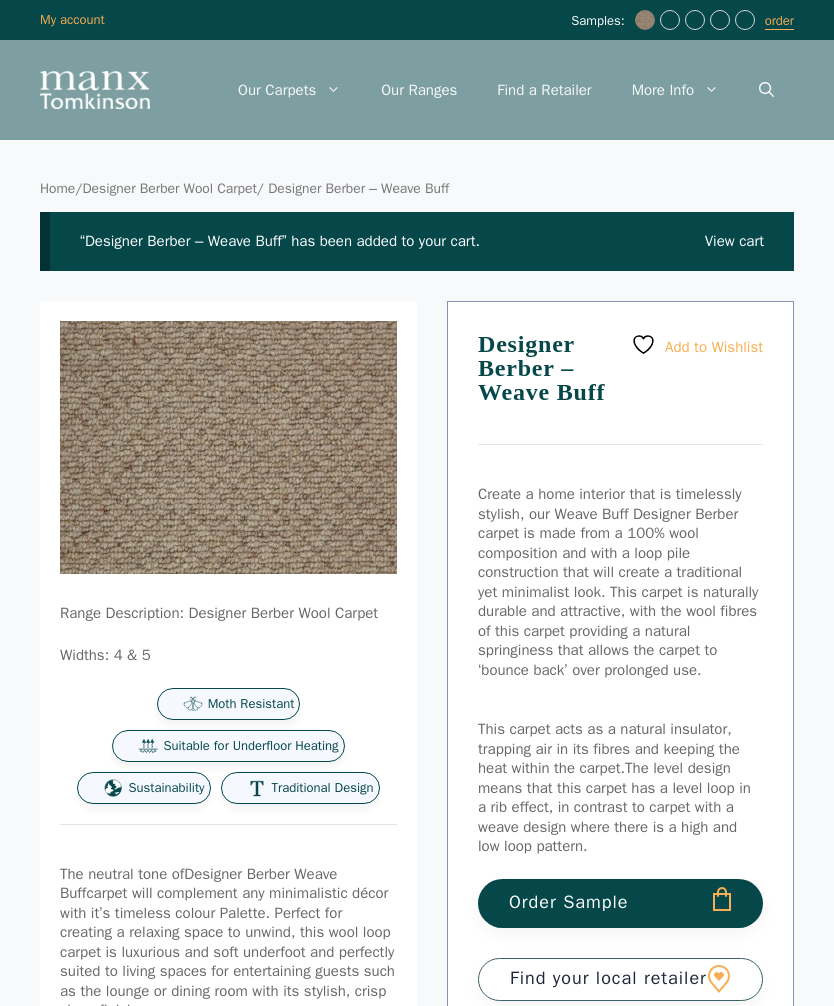scroll, scrollTop: 0, scrollLeft: 0, axis: both 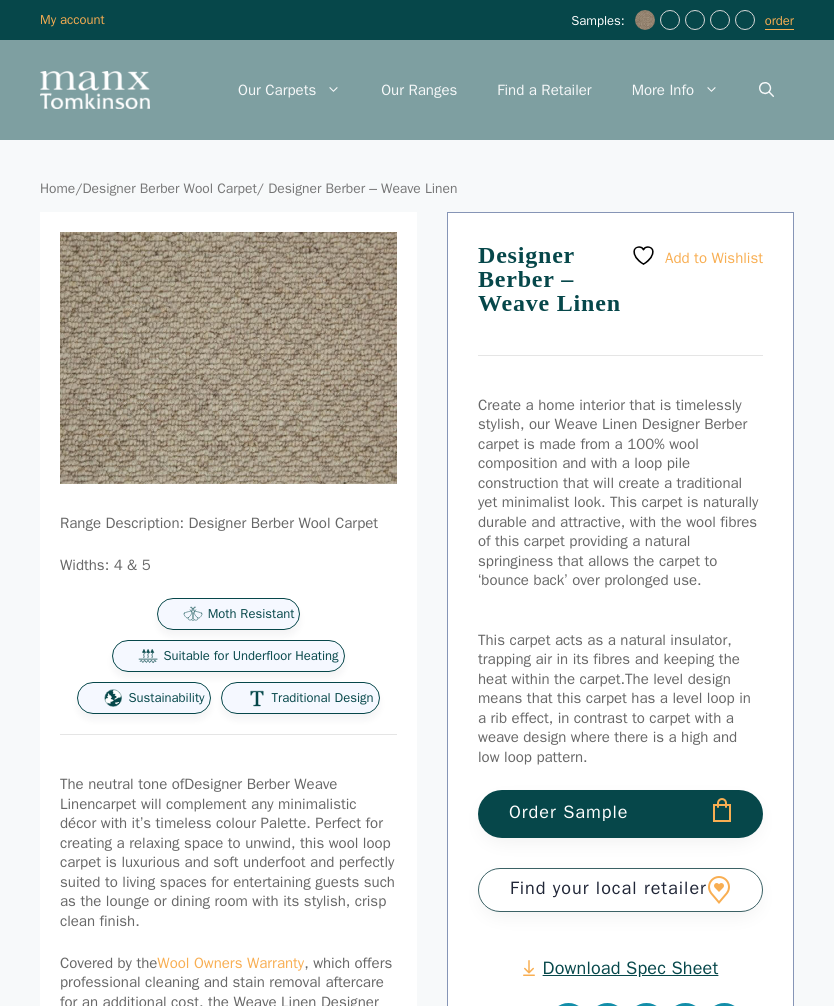 click on "Order Sample" at bounding box center [620, 814] 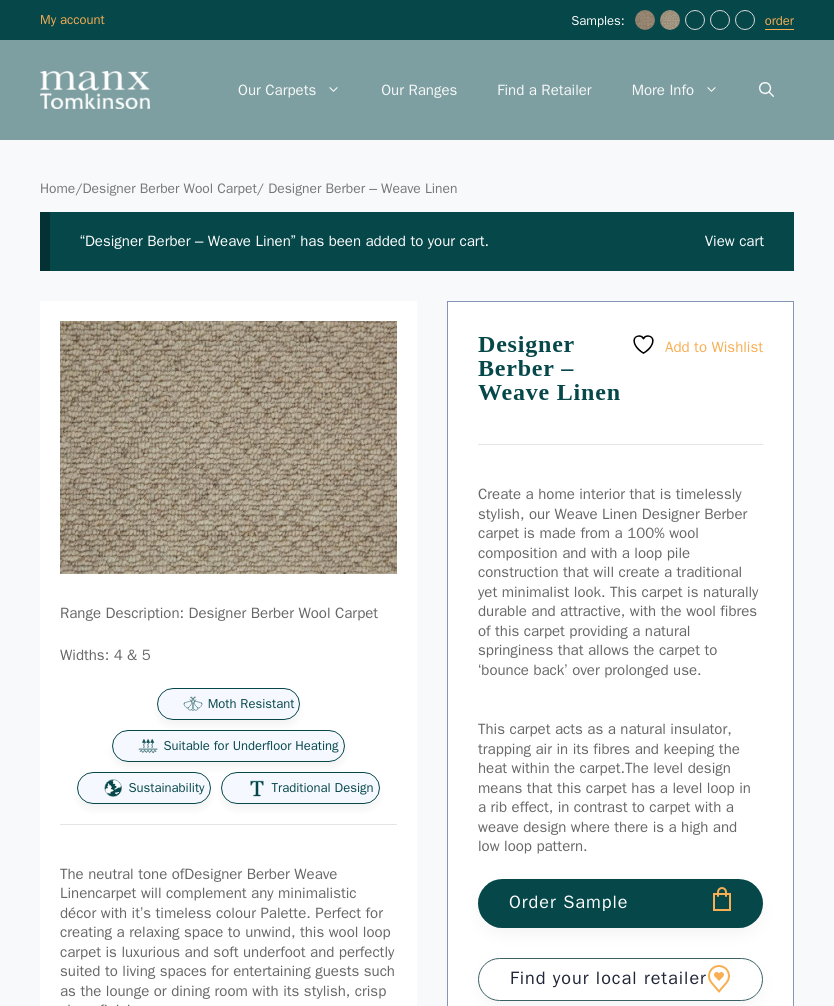 scroll, scrollTop: 0, scrollLeft: 0, axis: both 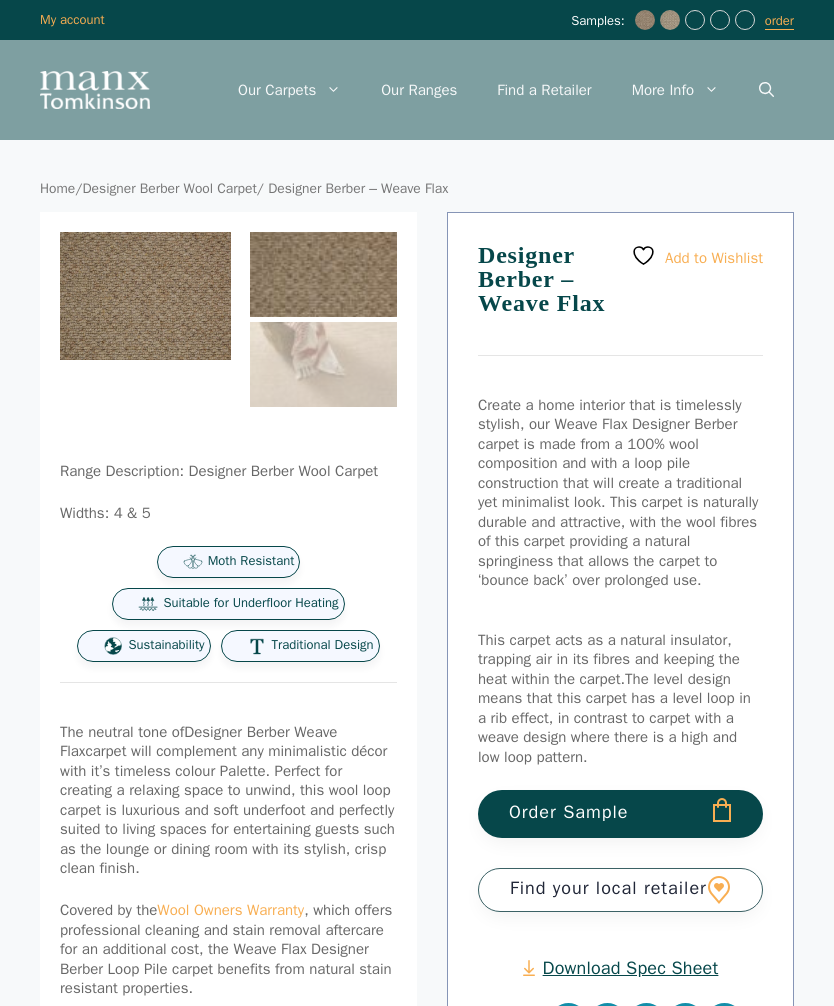click on "Order Sample" at bounding box center [620, 814] 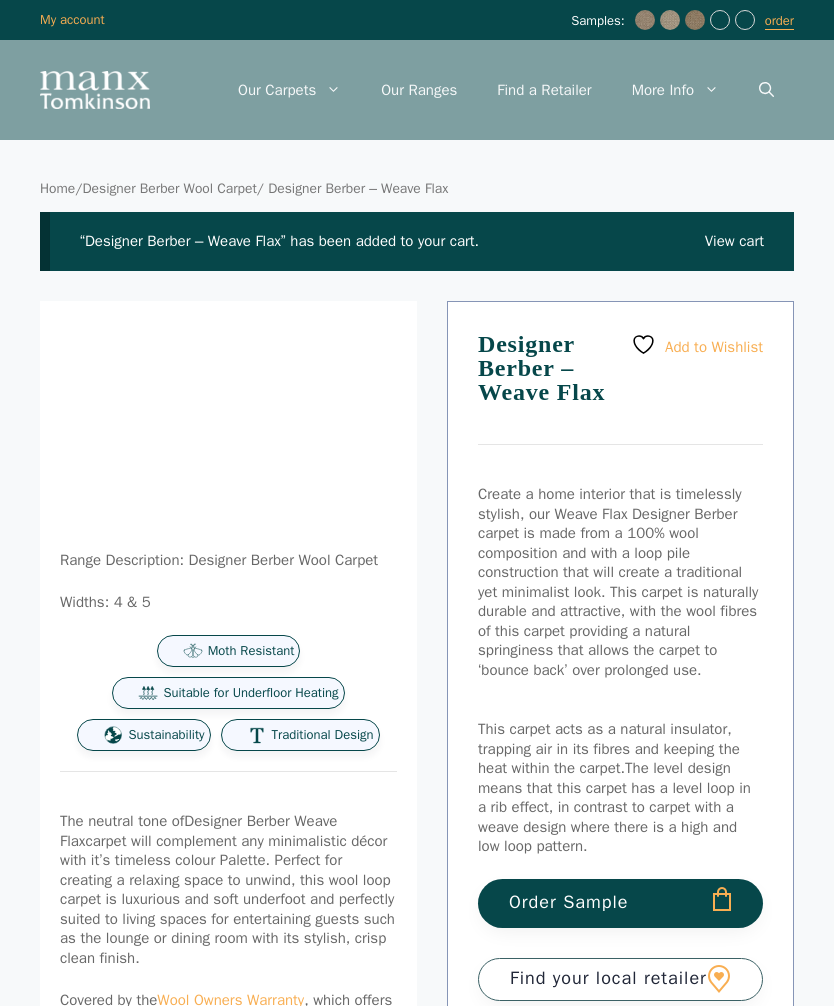 scroll, scrollTop: 0, scrollLeft: 0, axis: both 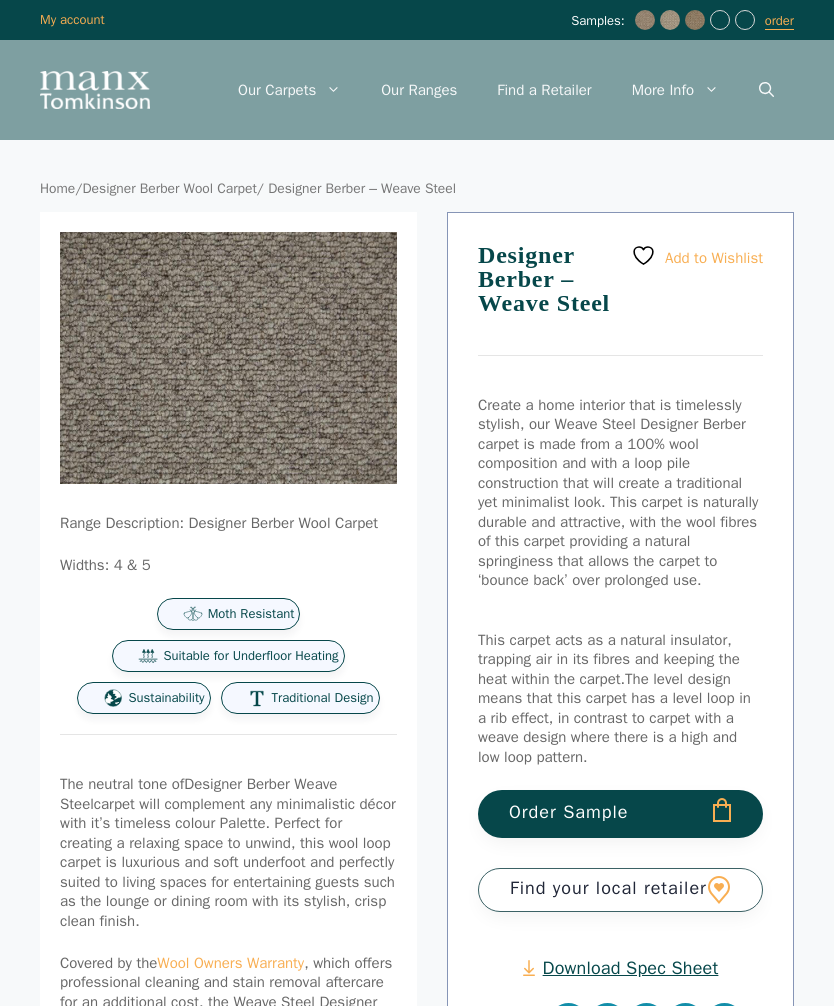 click on "Order Sample" at bounding box center (620, 814) 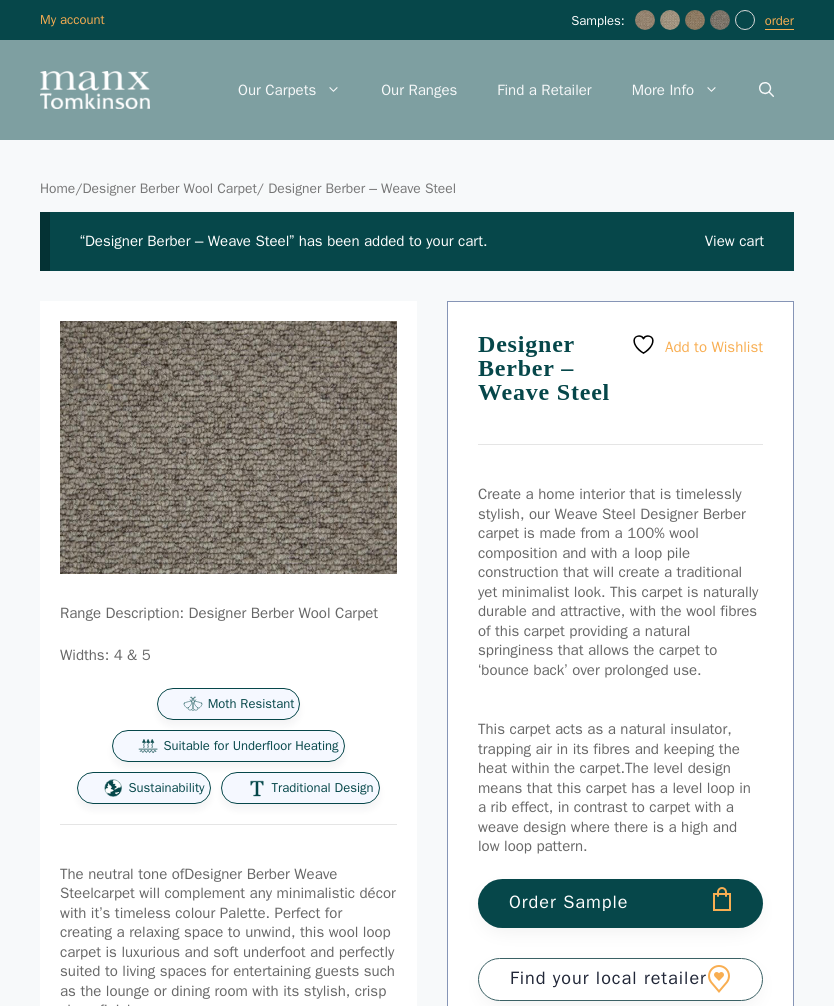 scroll, scrollTop: 0, scrollLeft: 0, axis: both 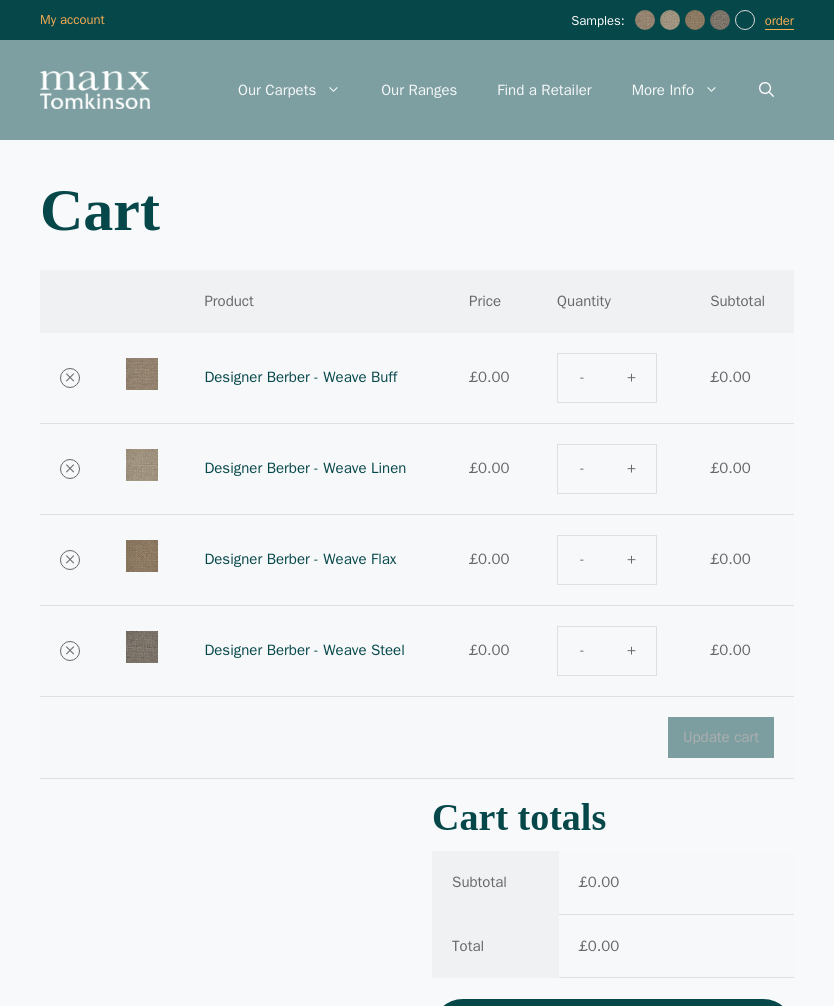 click on "Designer Berber - Weave Buff" at bounding box center [300, 377] 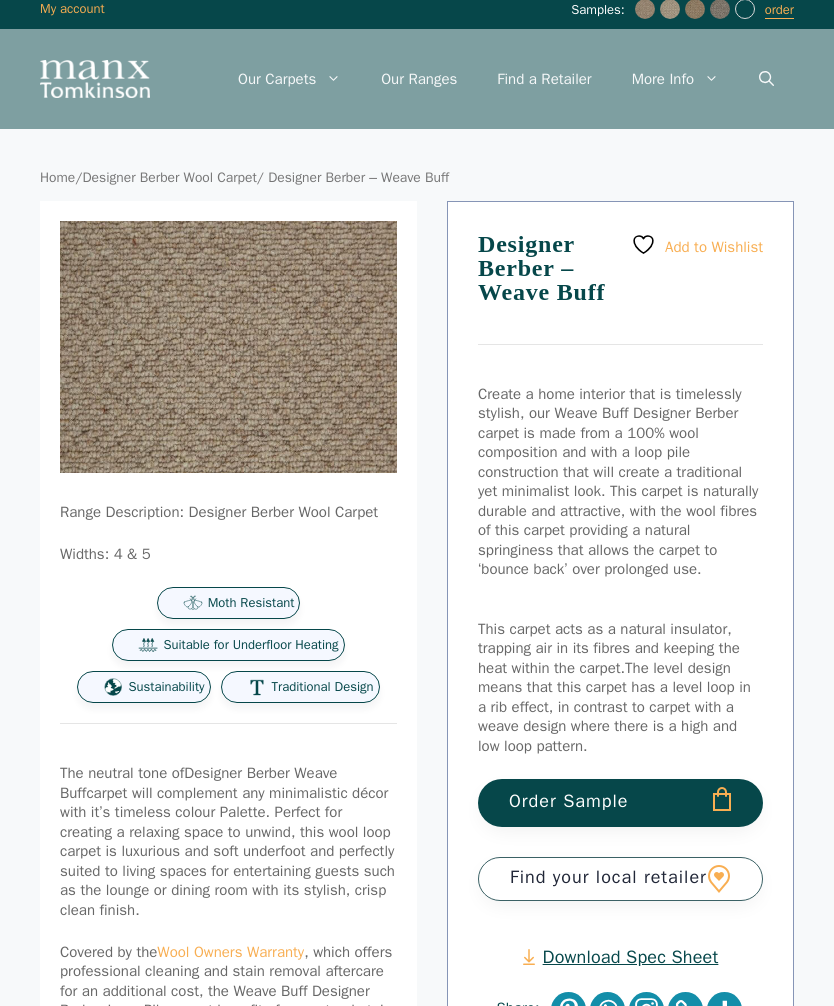 scroll, scrollTop: 0, scrollLeft: 0, axis: both 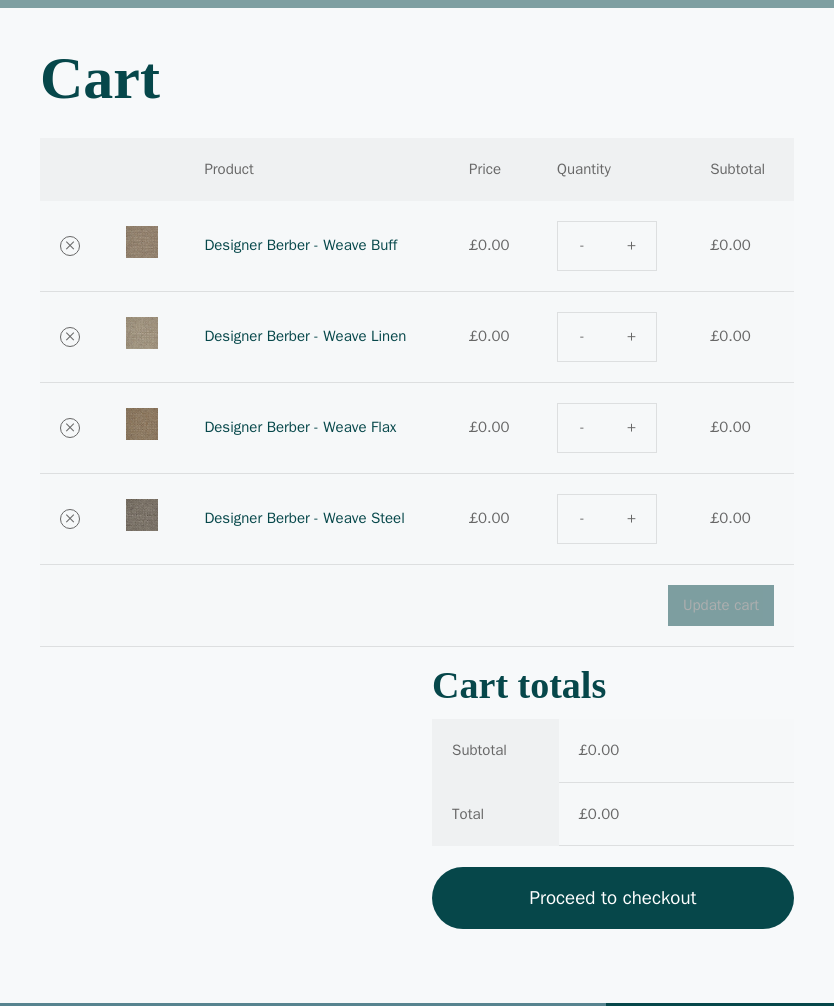click on "Proceed to checkout" at bounding box center [613, 898] 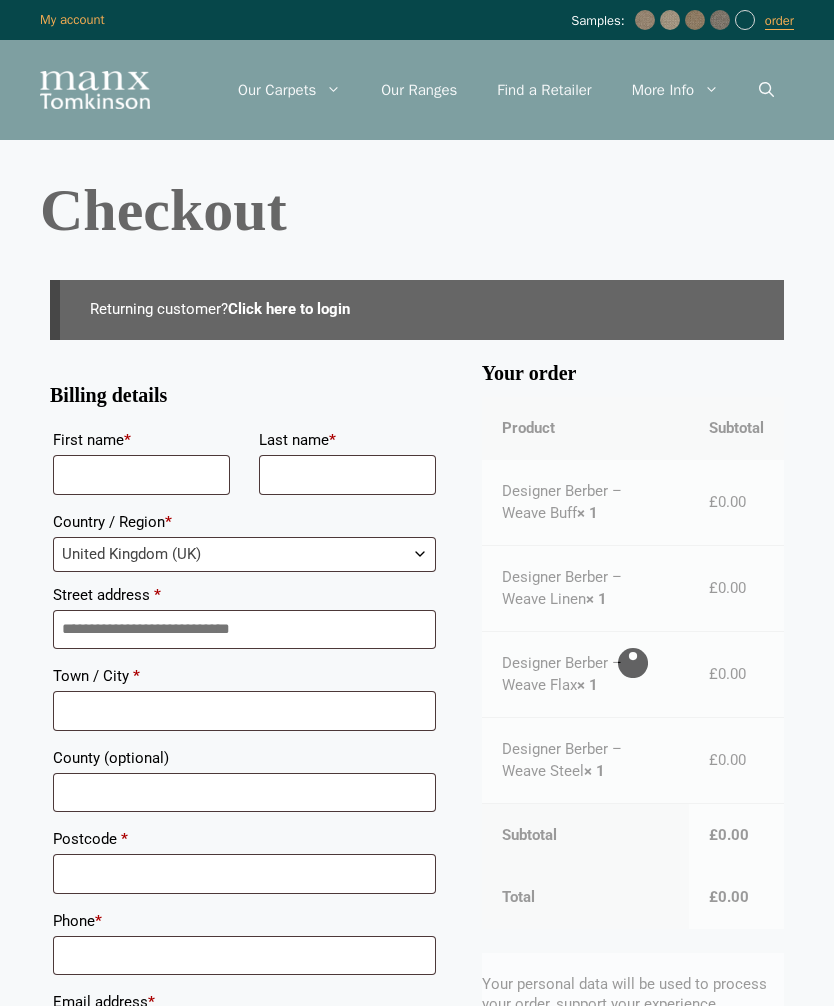 scroll, scrollTop: 0, scrollLeft: 0, axis: both 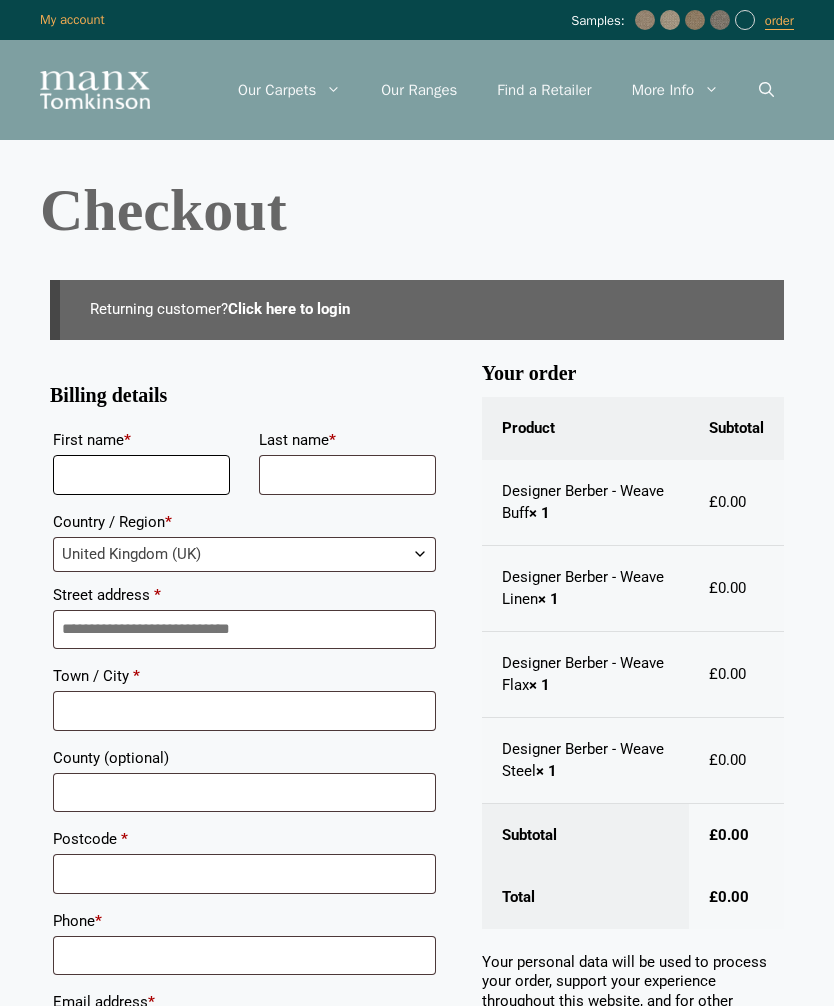 click on "First name  *" at bounding box center (141, 475) 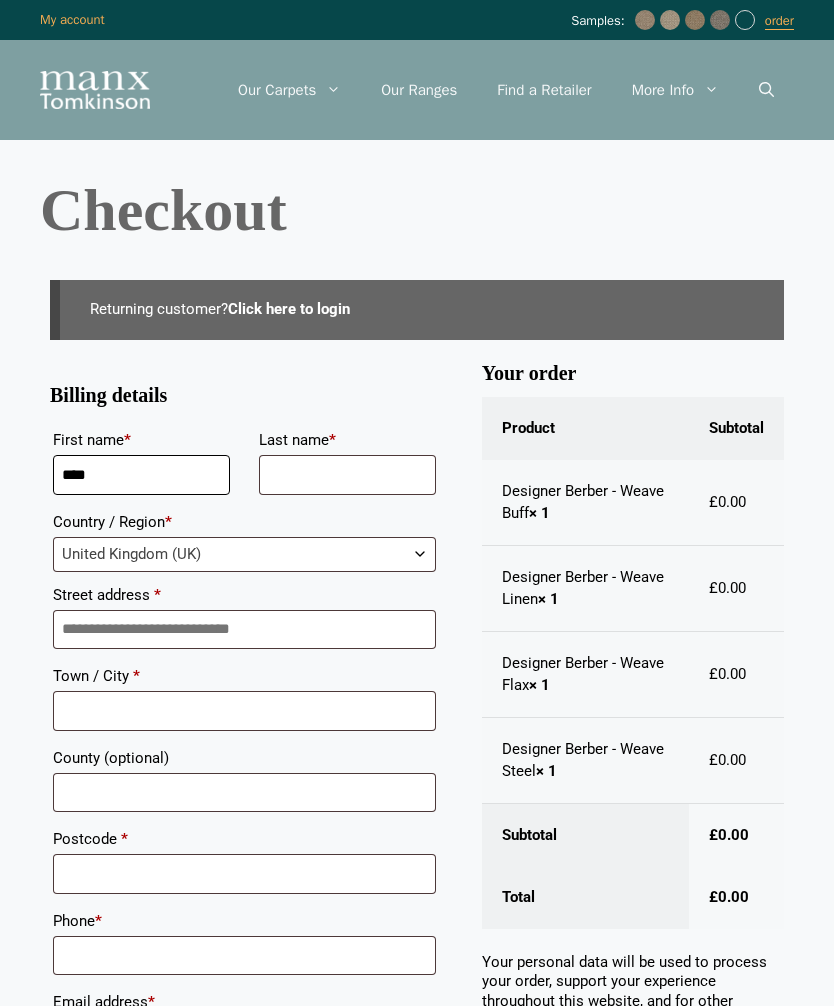 type on "****" 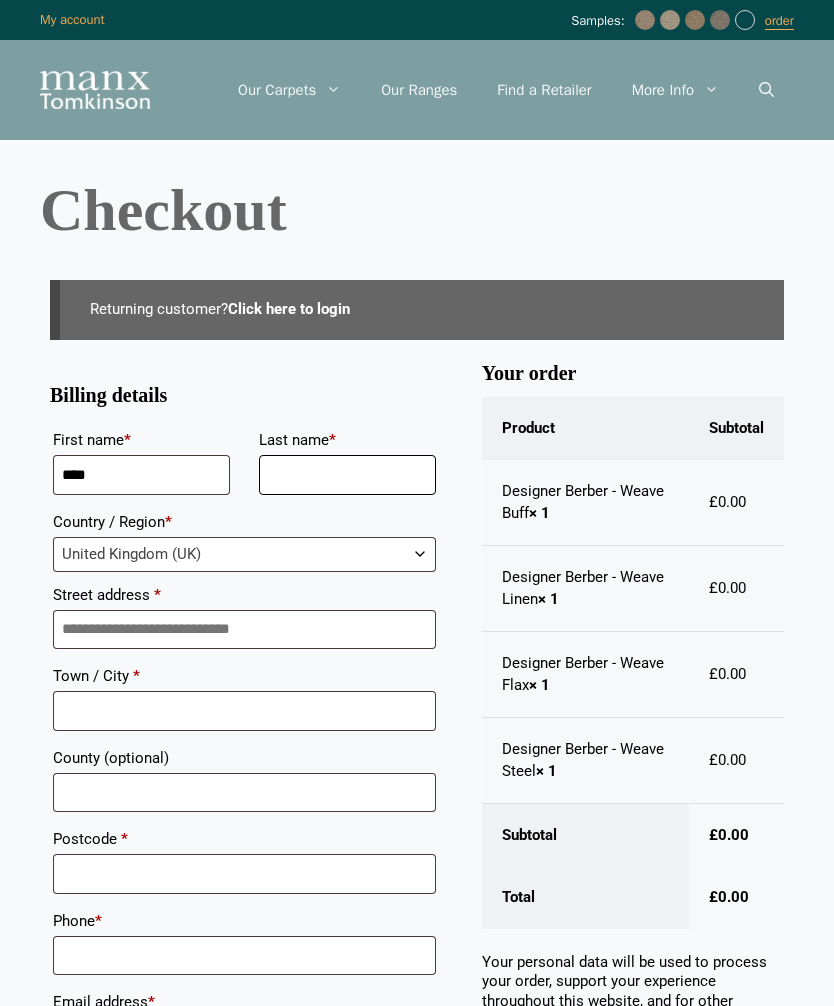 click on "Last name  *" at bounding box center (347, 475) 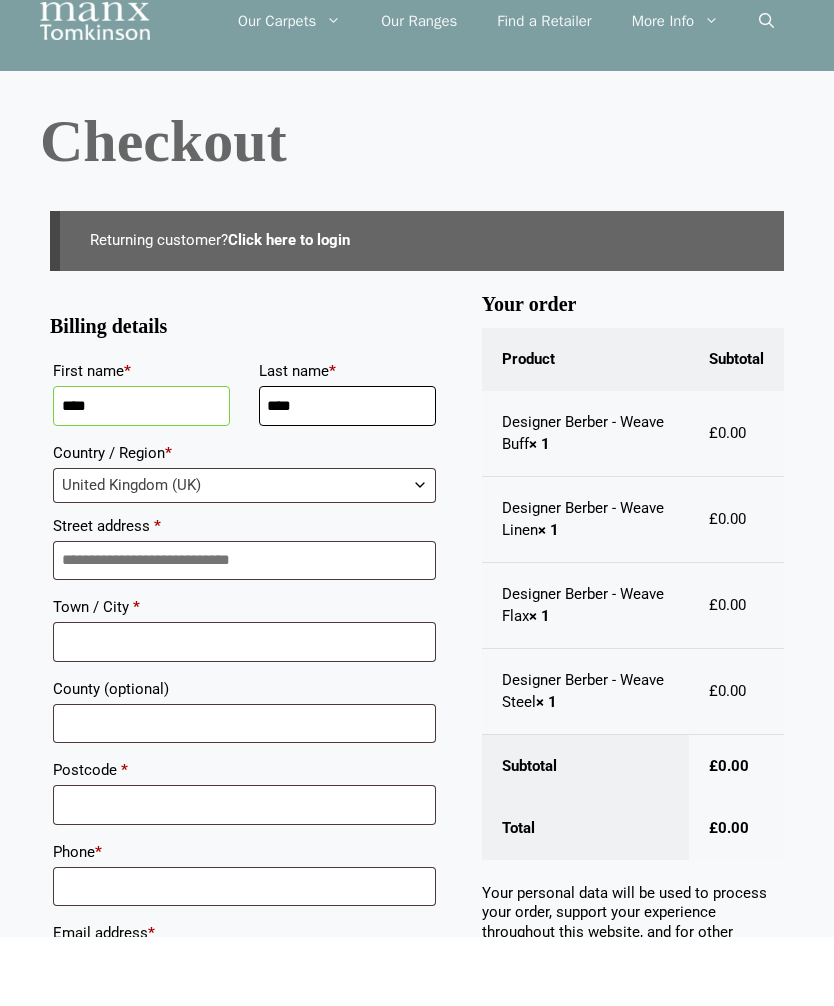 type on "****" 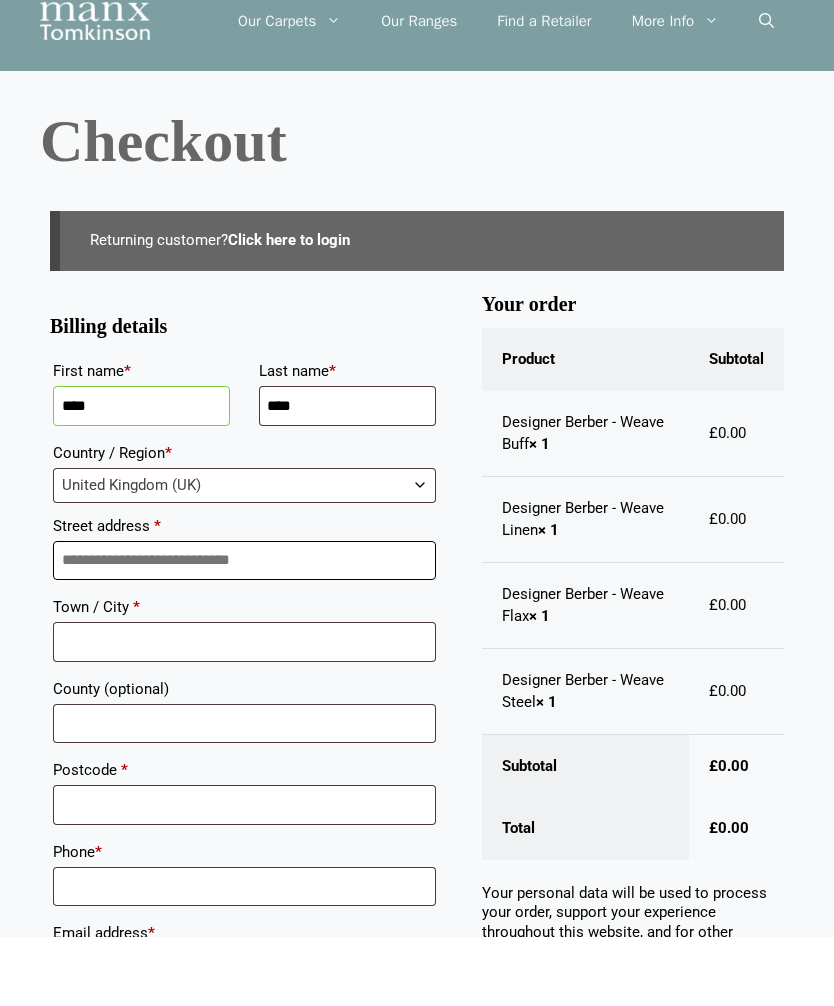click on "Street address   *" at bounding box center (244, 630) 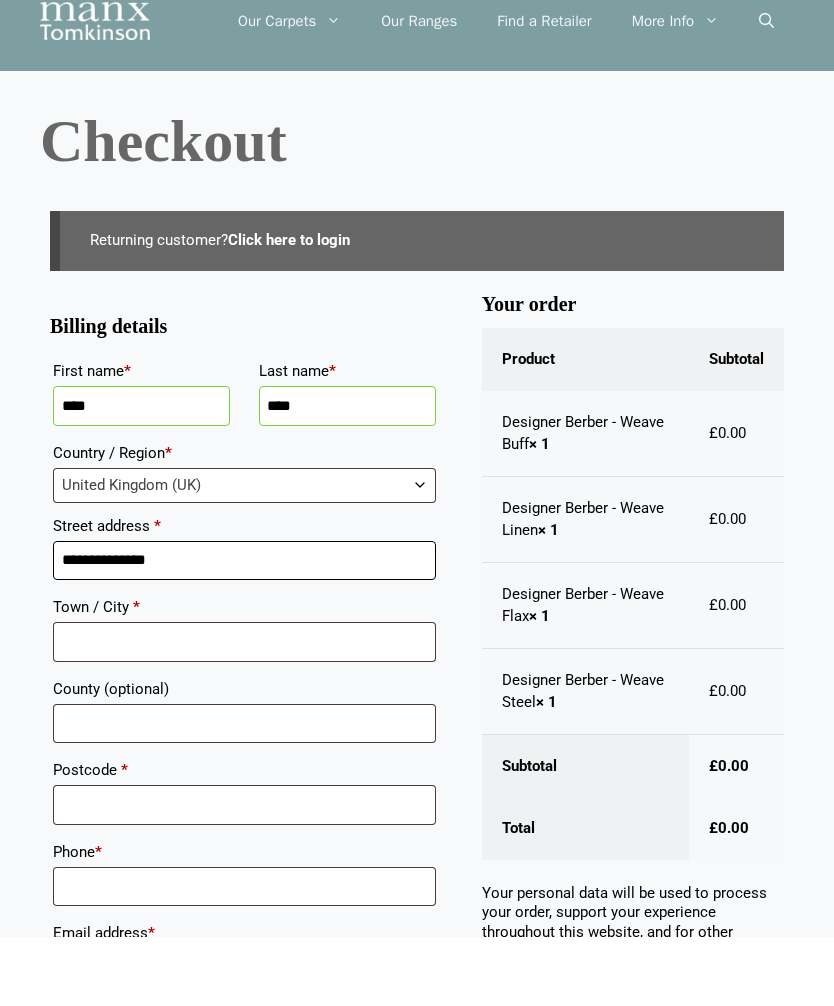 type on "**********" 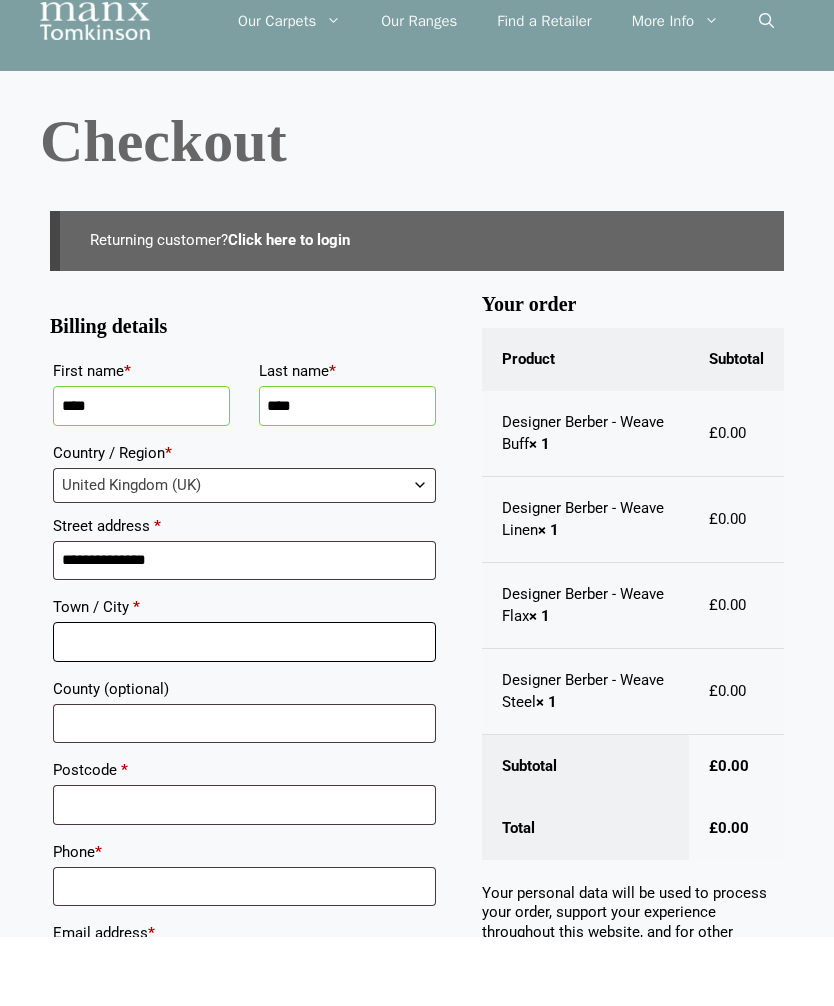 click on "Town / City   *" at bounding box center [244, 711] 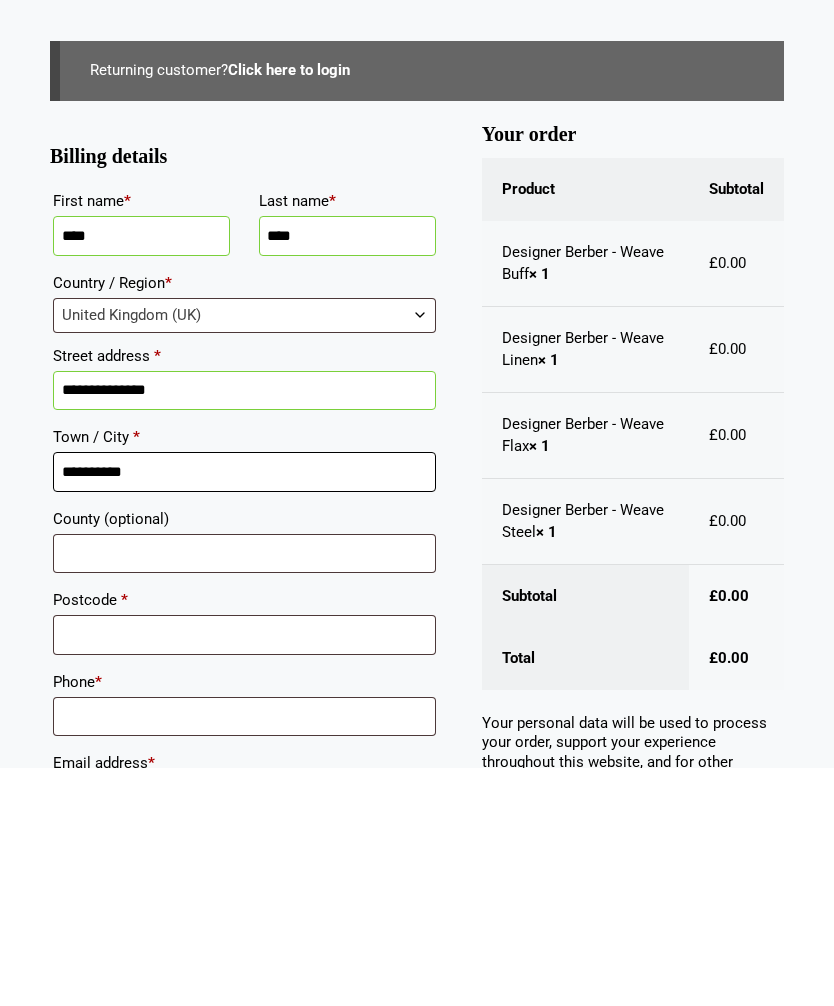 type on "**********" 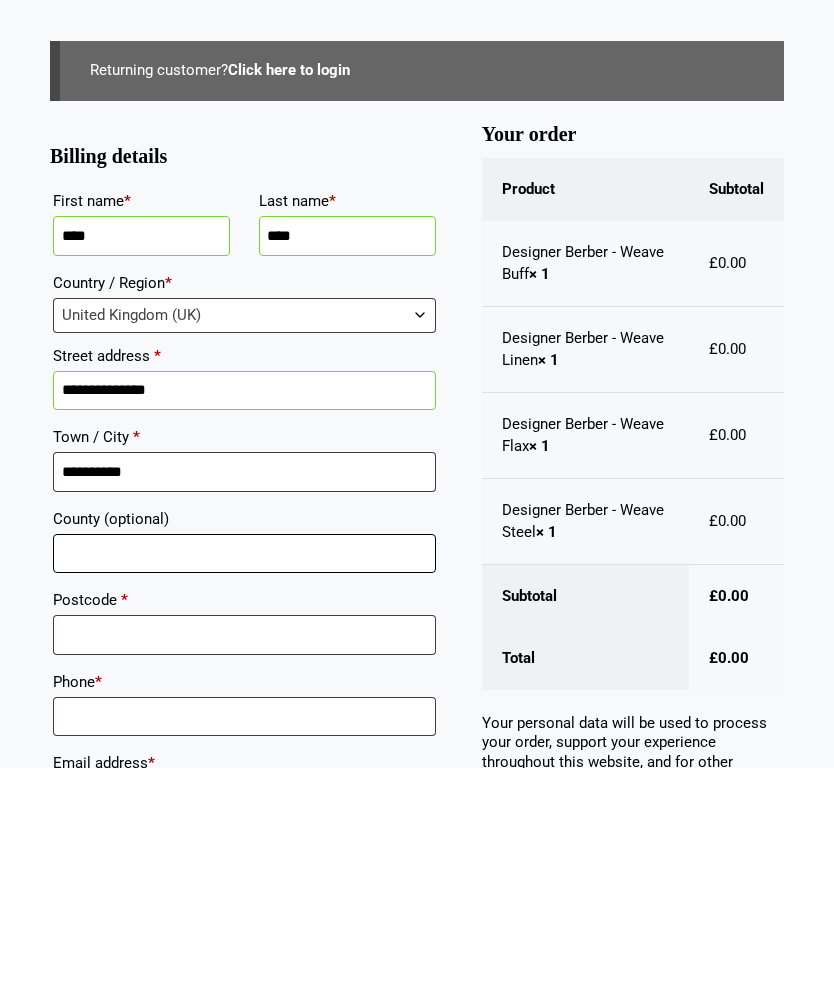 click on "County   (optional)" at bounding box center (244, 793) 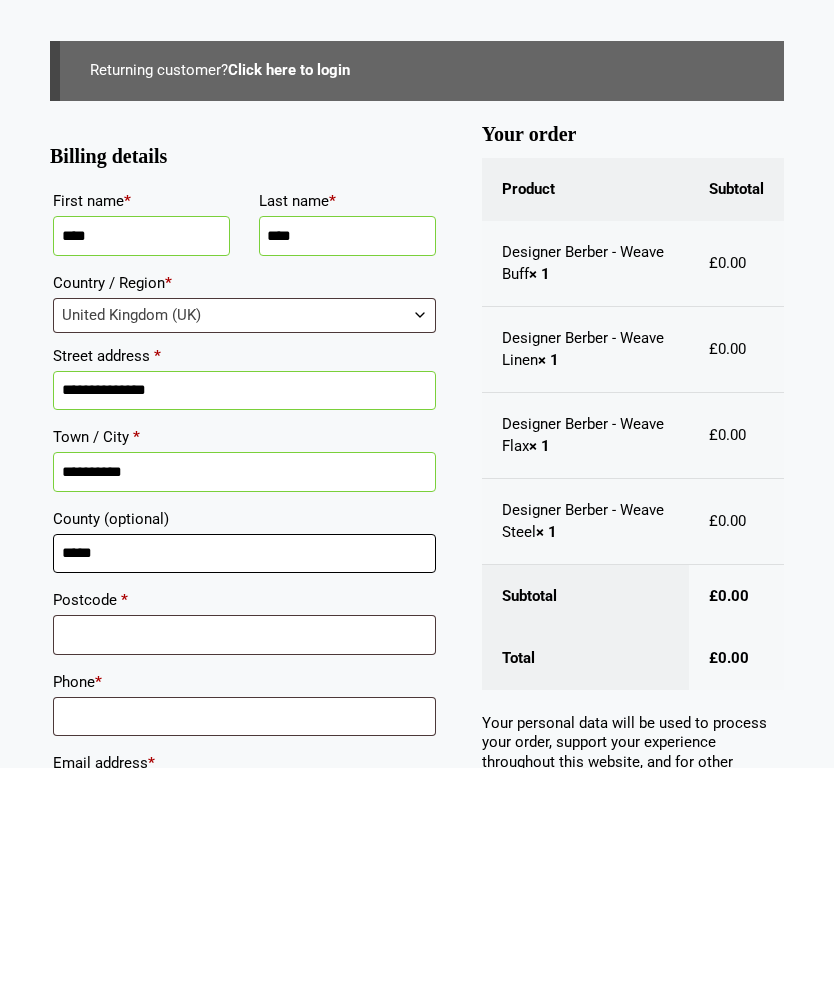 type on "*****" 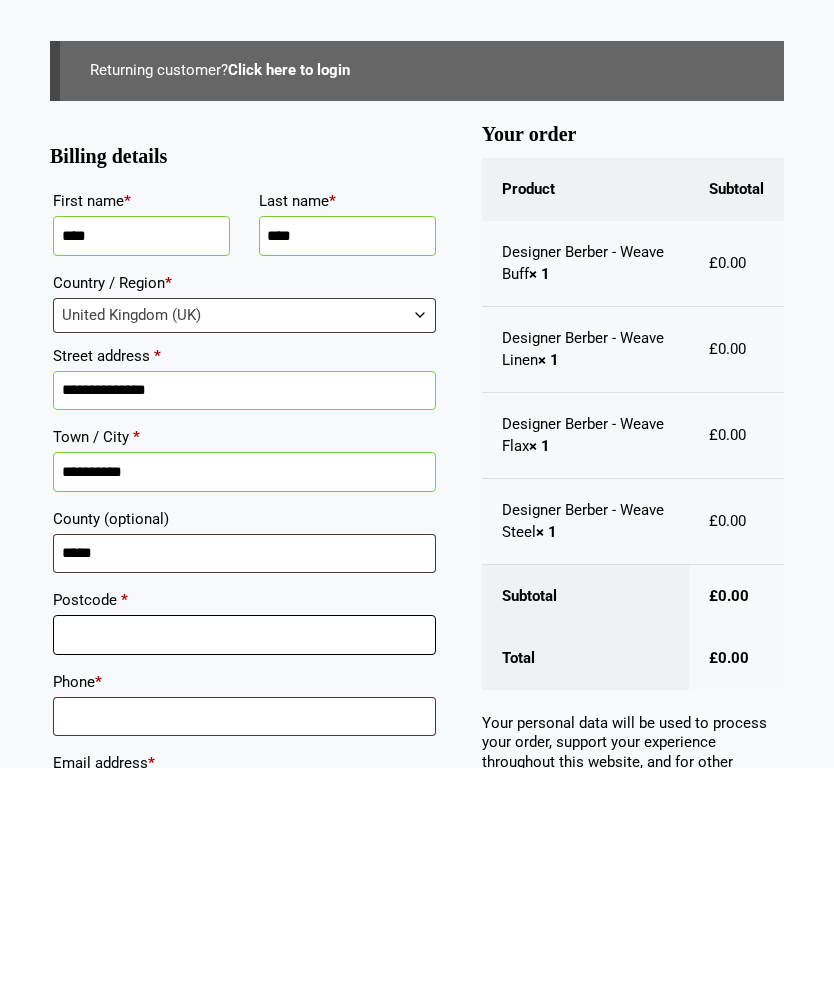 click on "Postcode   *" at bounding box center [244, 874] 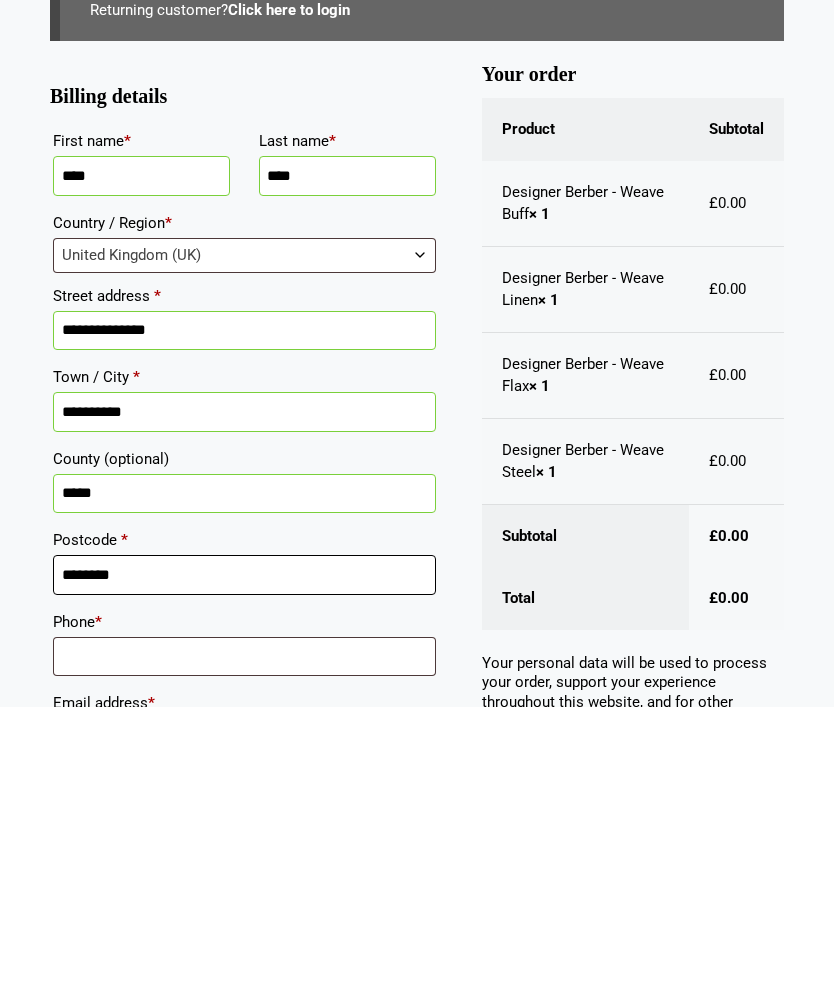 scroll, scrollTop: 32, scrollLeft: 0, axis: vertical 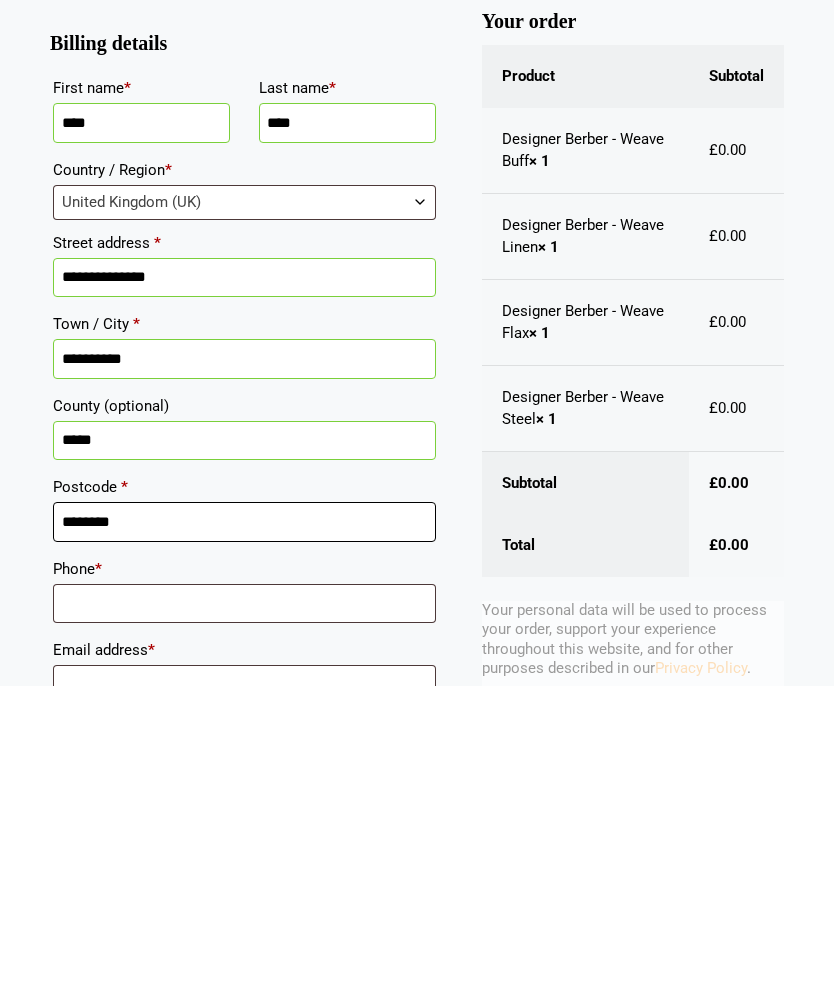type on "********" 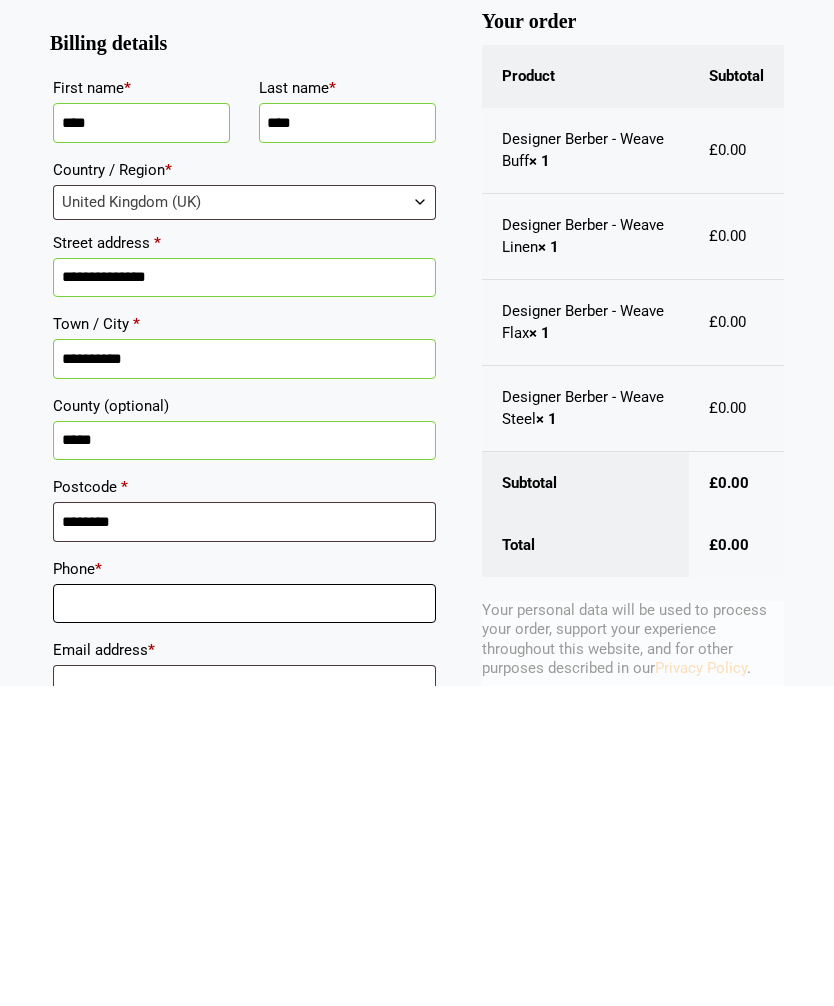 click on "Phone  *" at bounding box center (244, 924) 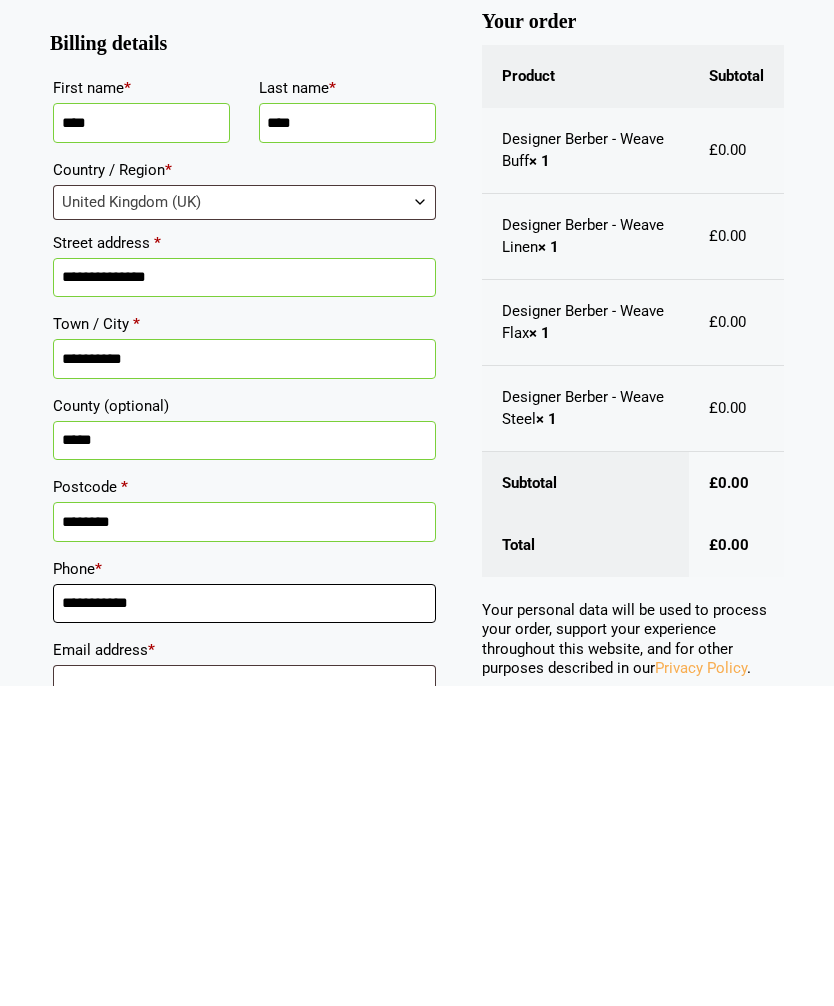 type on "**********" 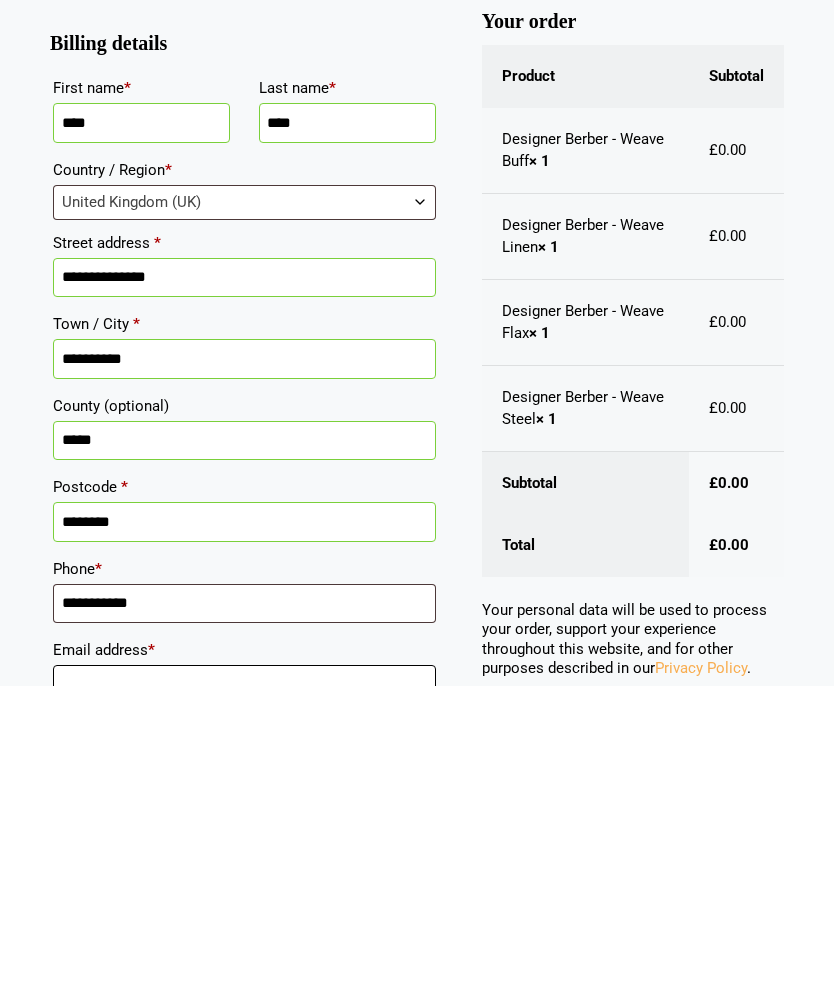 click on "Email address  *" at bounding box center [244, 1005] 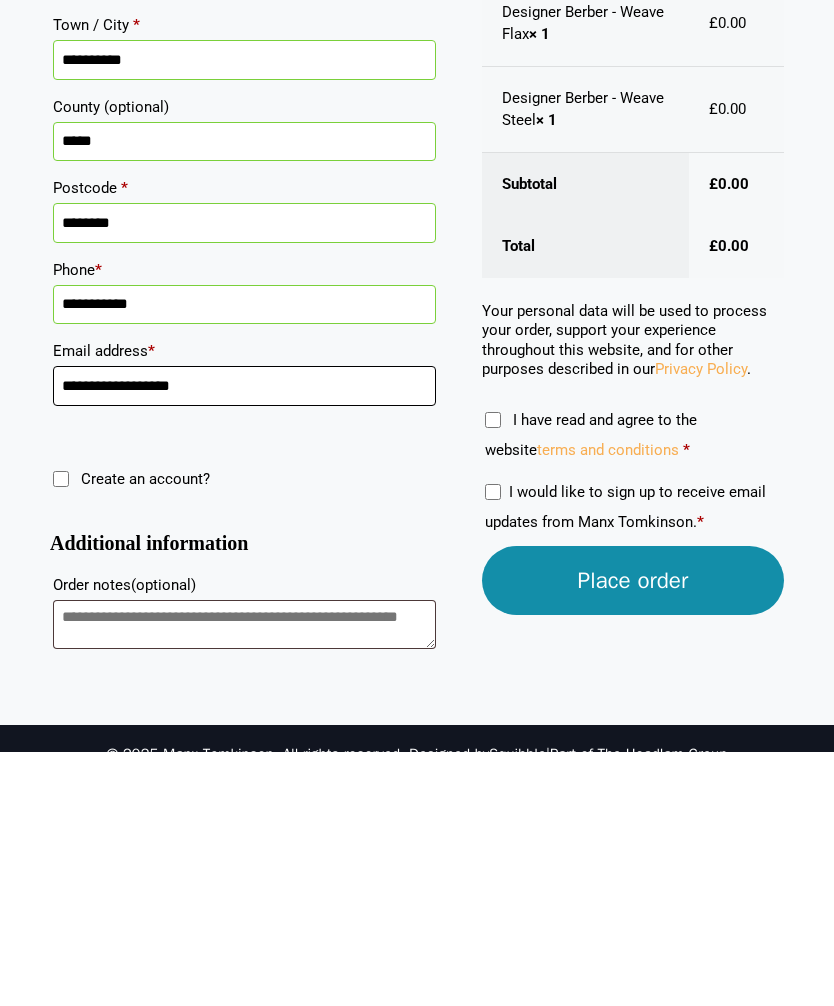 scroll, scrollTop: 396, scrollLeft: 0, axis: vertical 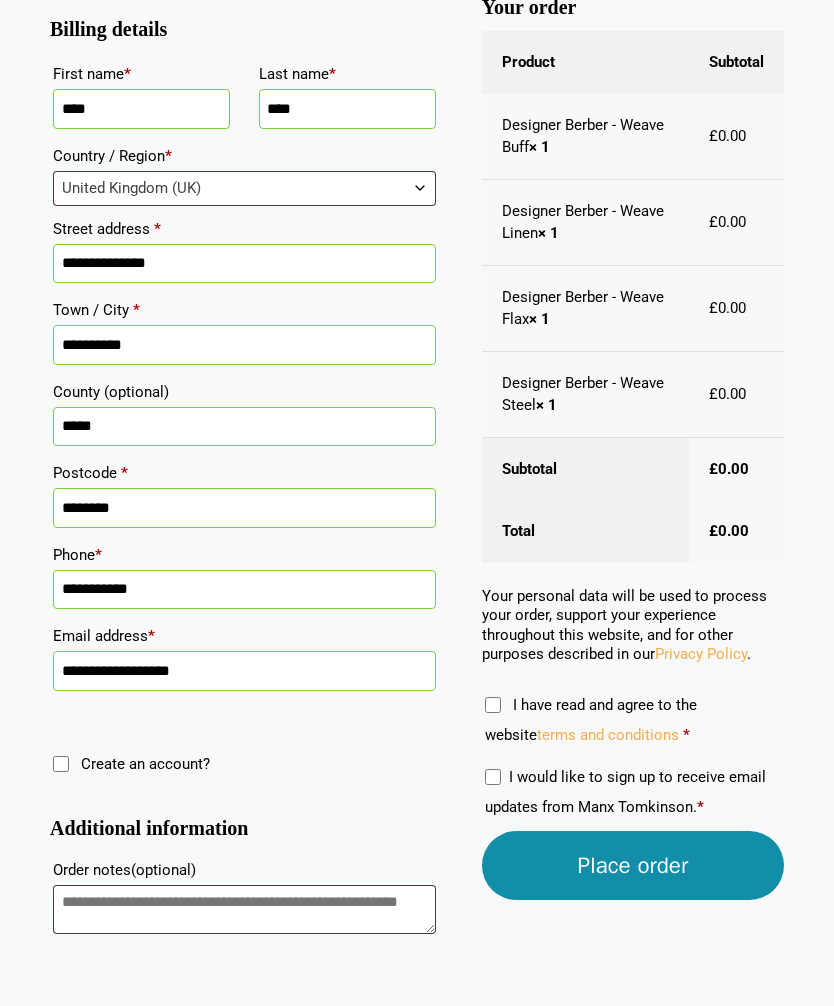 click on "Place order" at bounding box center [633, 866] 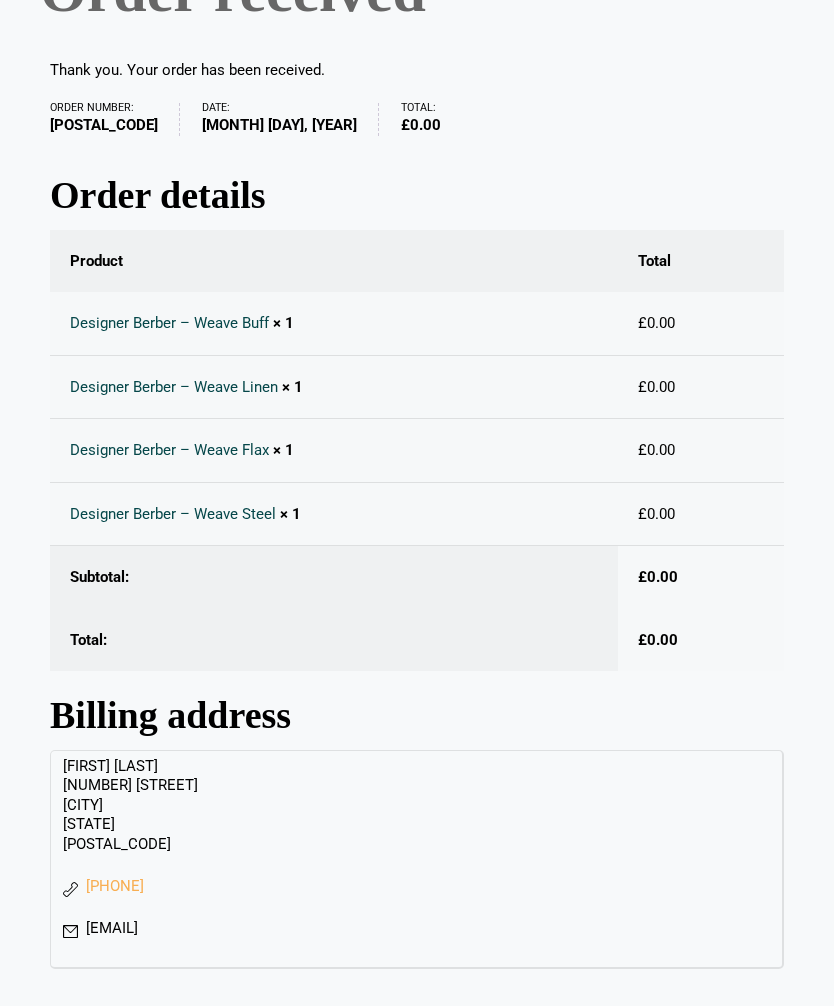 scroll, scrollTop: 245, scrollLeft: 0, axis: vertical 